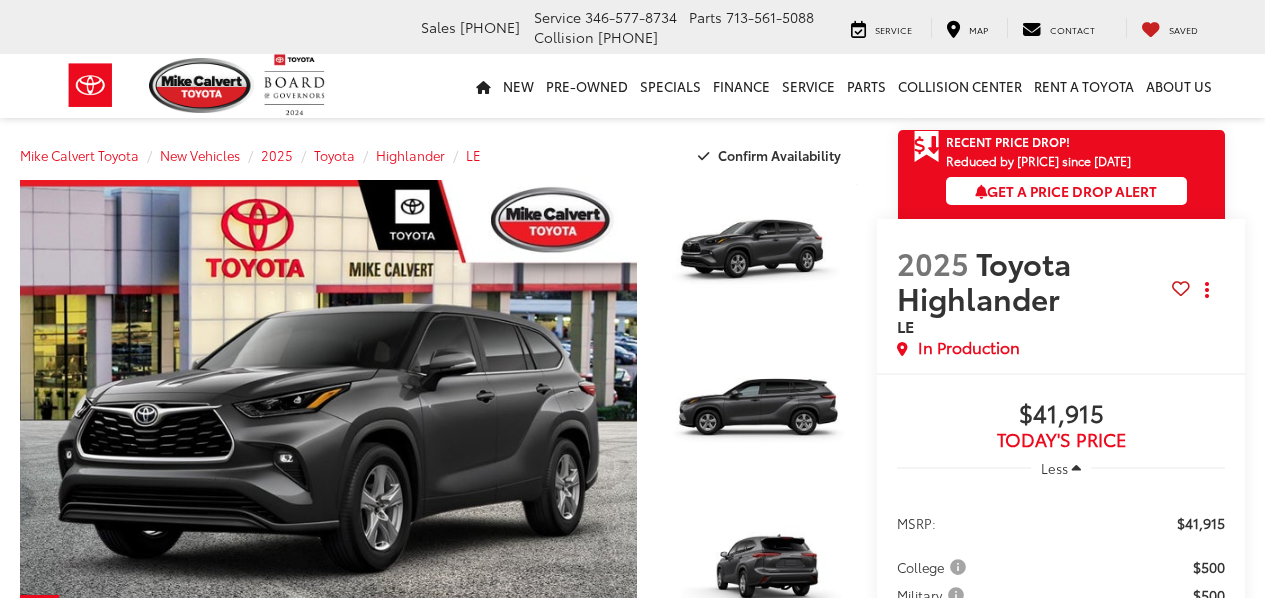 scroll, scrollTop: 0, scrollLeft: 0, axis: both 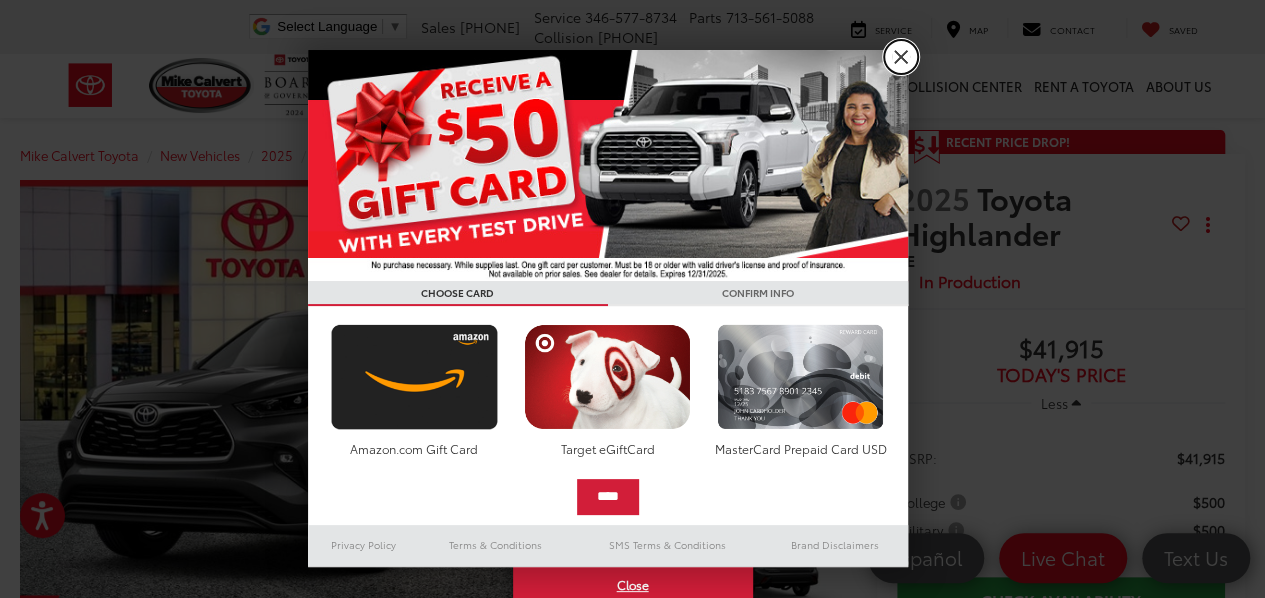 click on "X" at bounding box center (901, 57) 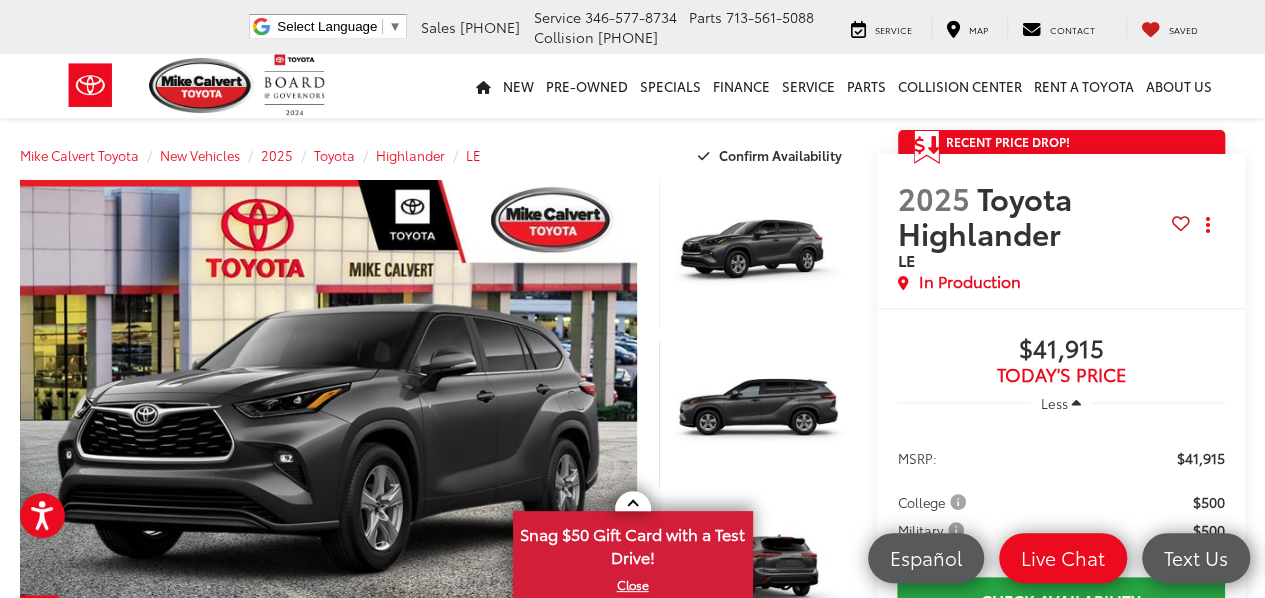 scroll, scrollTop: 522, scrollLeft: 0, axis: vertical 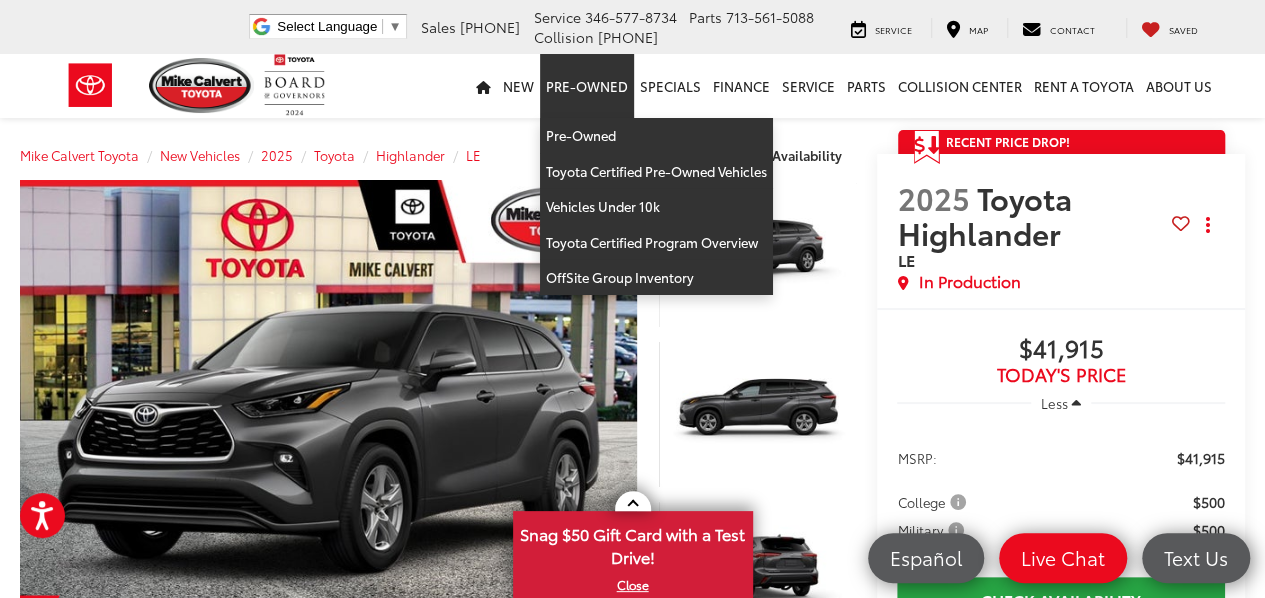 click on "Pre-Owned" at bounding box center [587, 86] 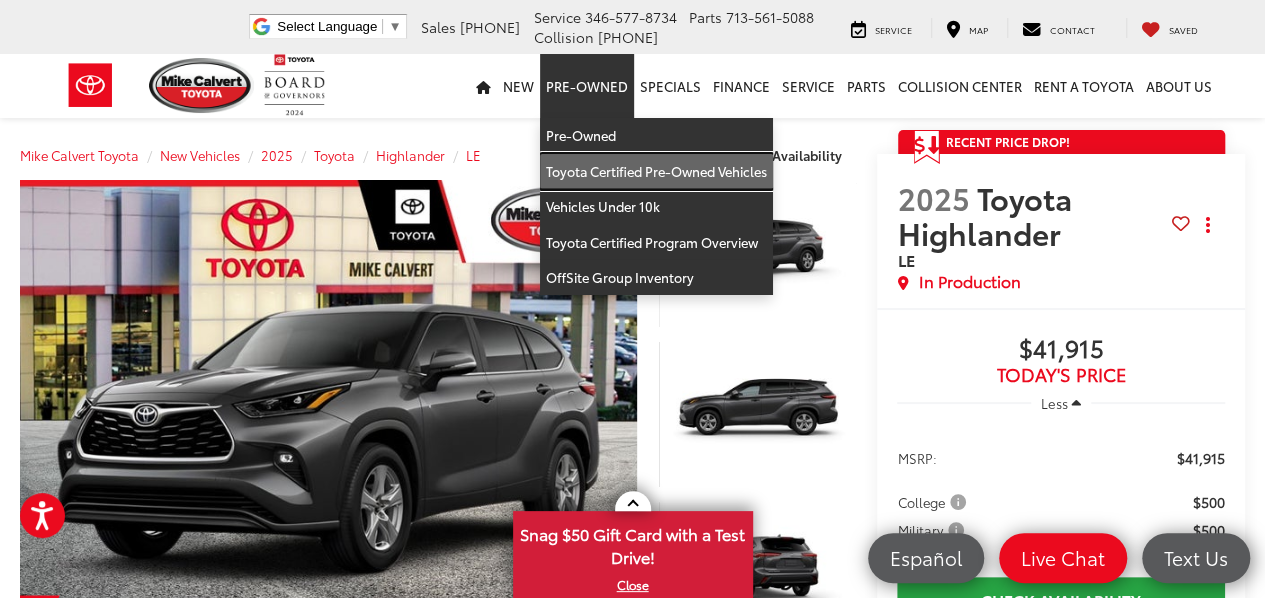 click on "Toyota Certified Pre-Owned Vehicles" at bounding box center [656, 172] 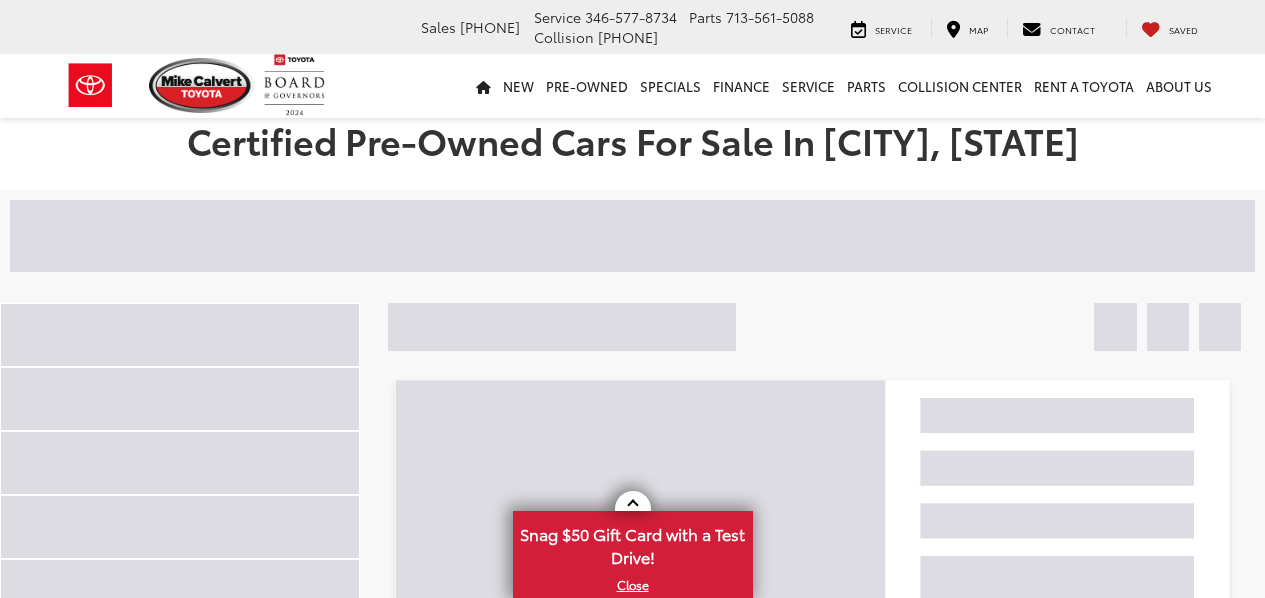 scroll, scrollTop: 0, scrollLeft: 0, axis: both 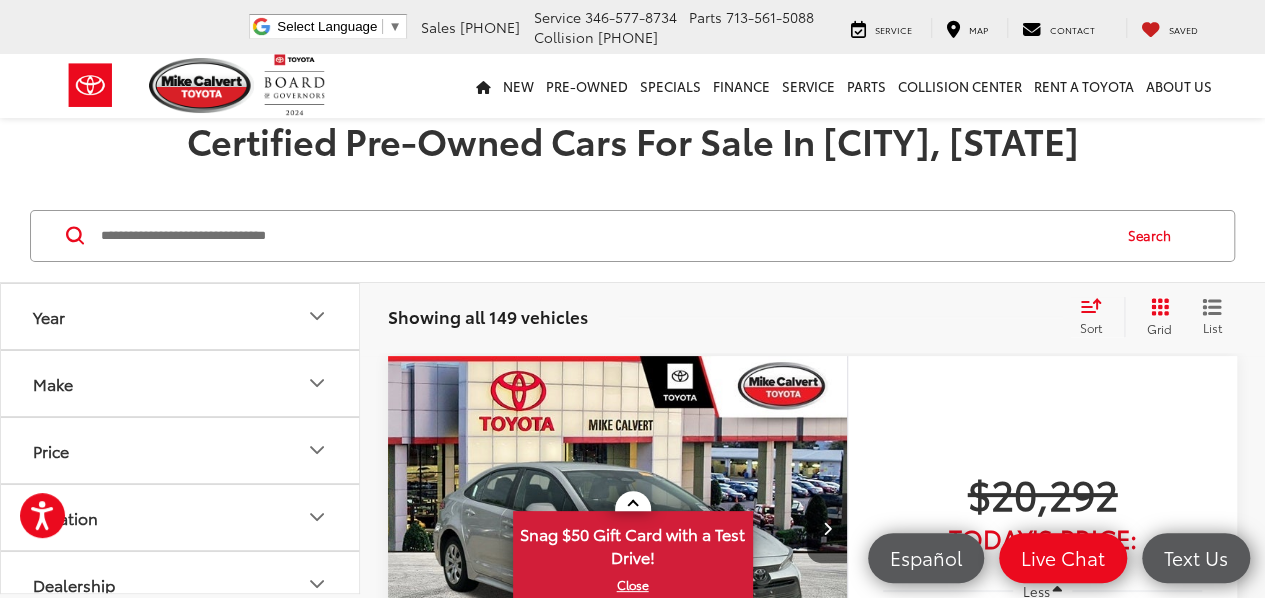 click on "Make" at bounding box center (181, 383) 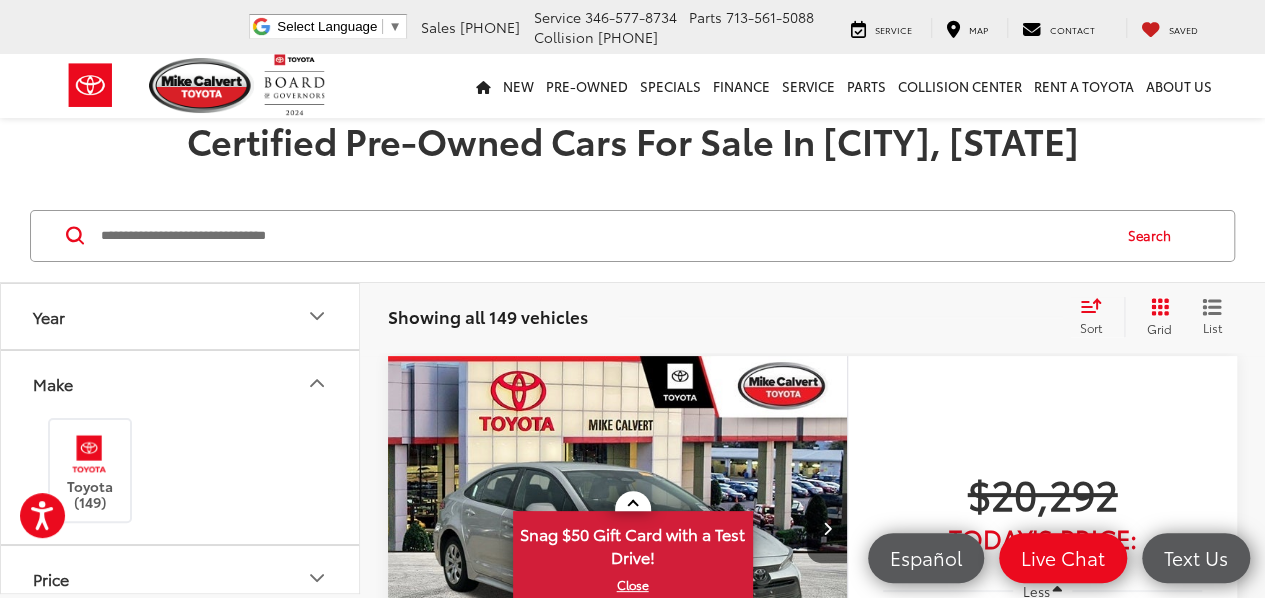 click on "Make" at bounding box center (181, 383) 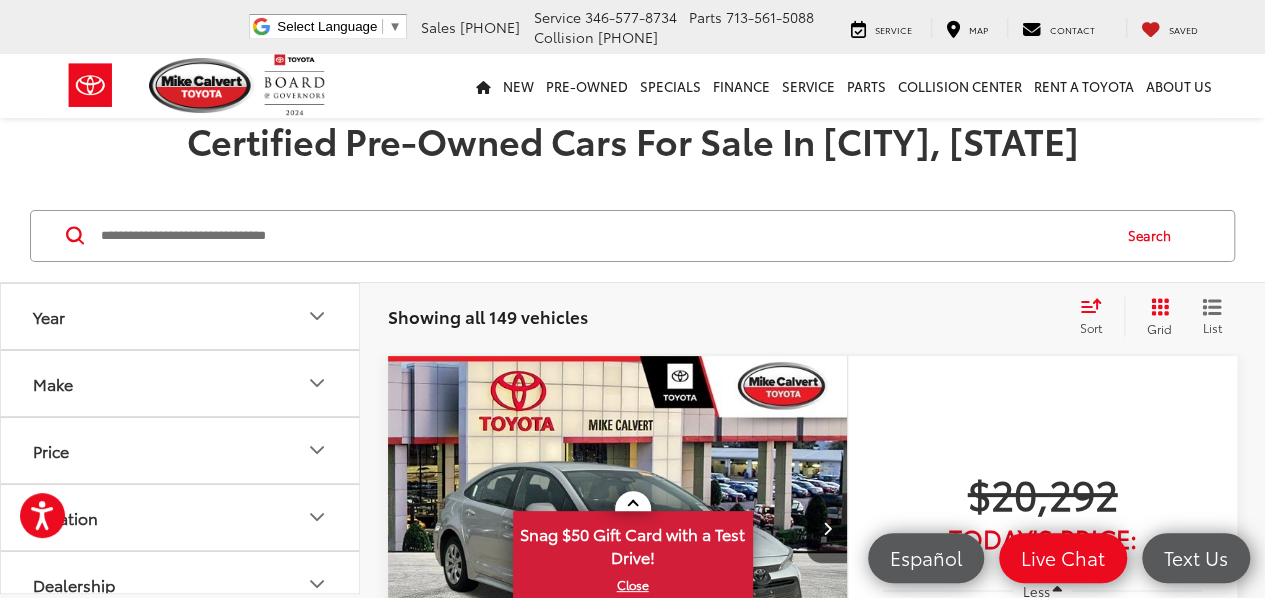 type 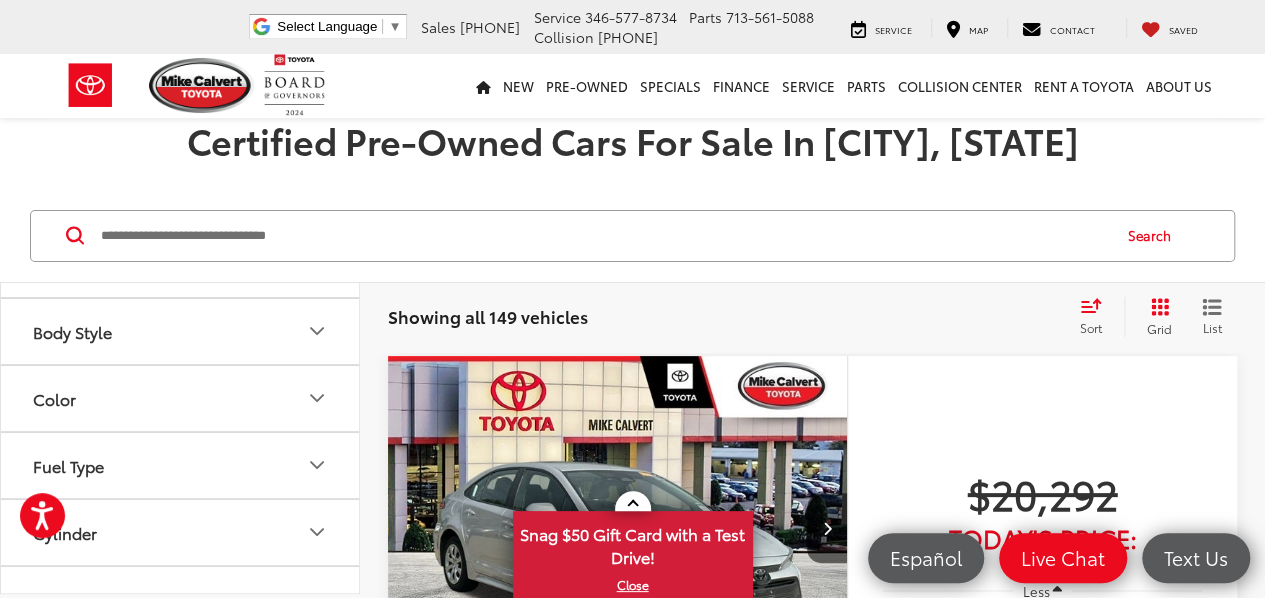scroll, scrollTop: 360, scrollLeft: 0, axis: vertical 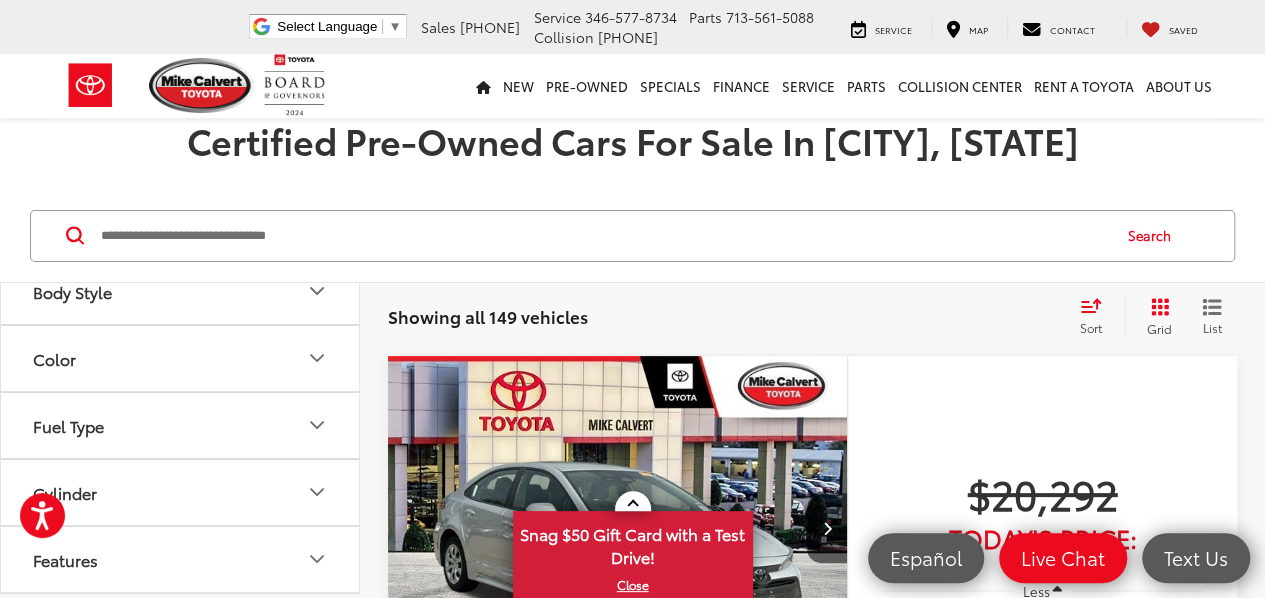 click 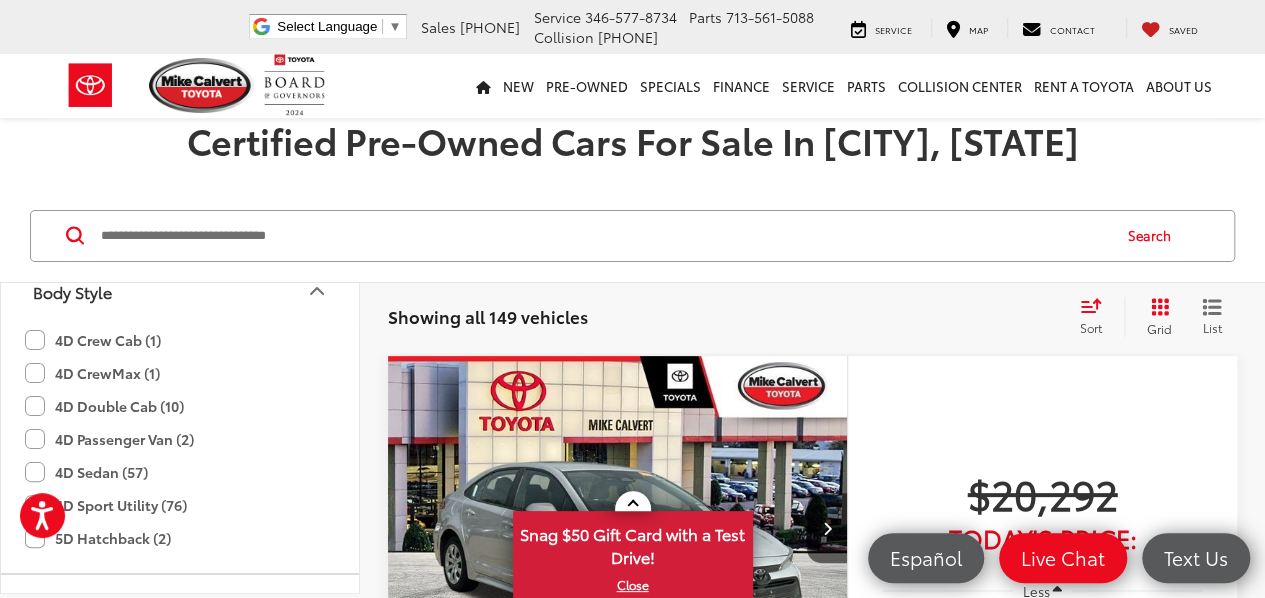 click 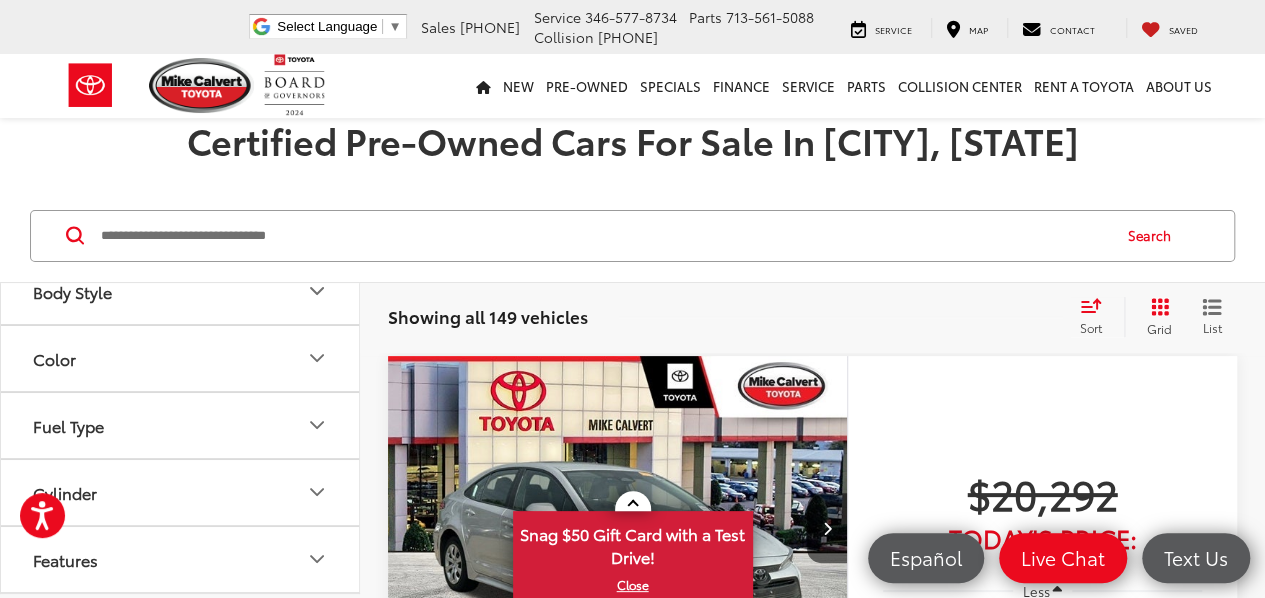 type 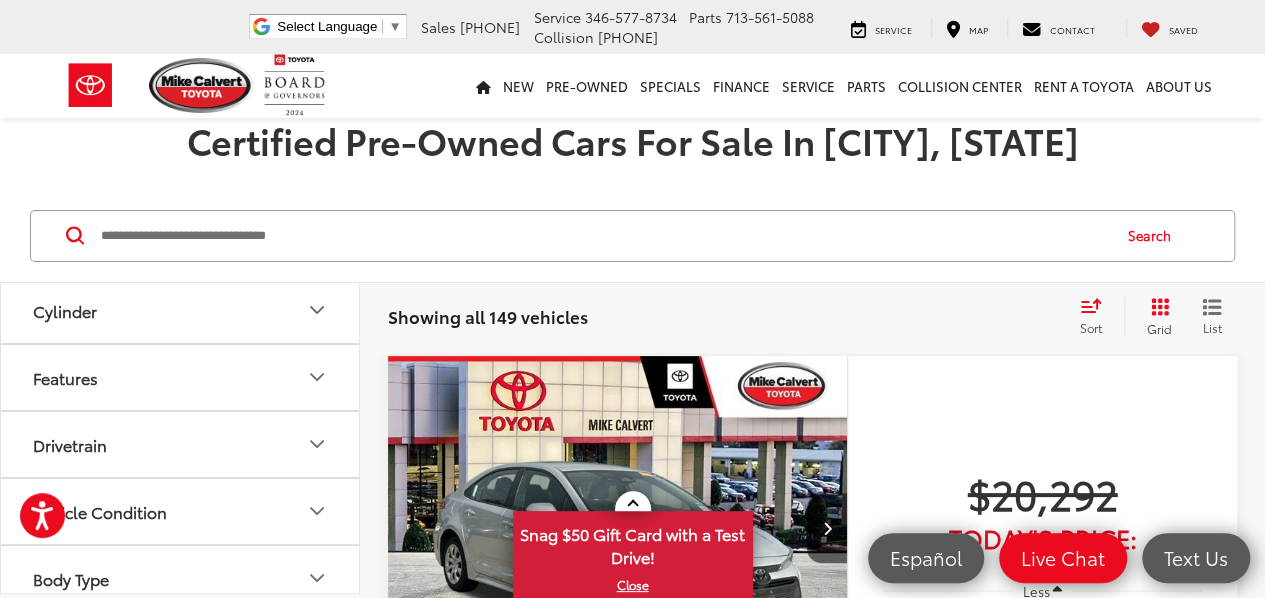 scroll, scrollTop: 684, scrollLeft: 0, axis: vertical 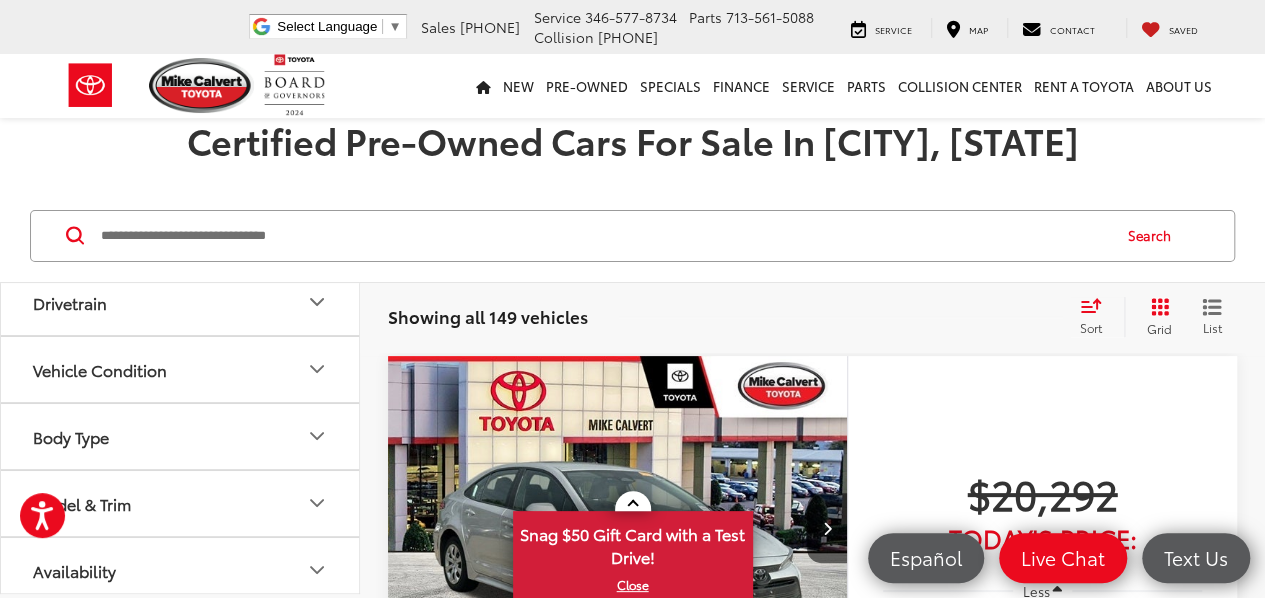 click on "Model & Trim" at bounding box center (181, 503) 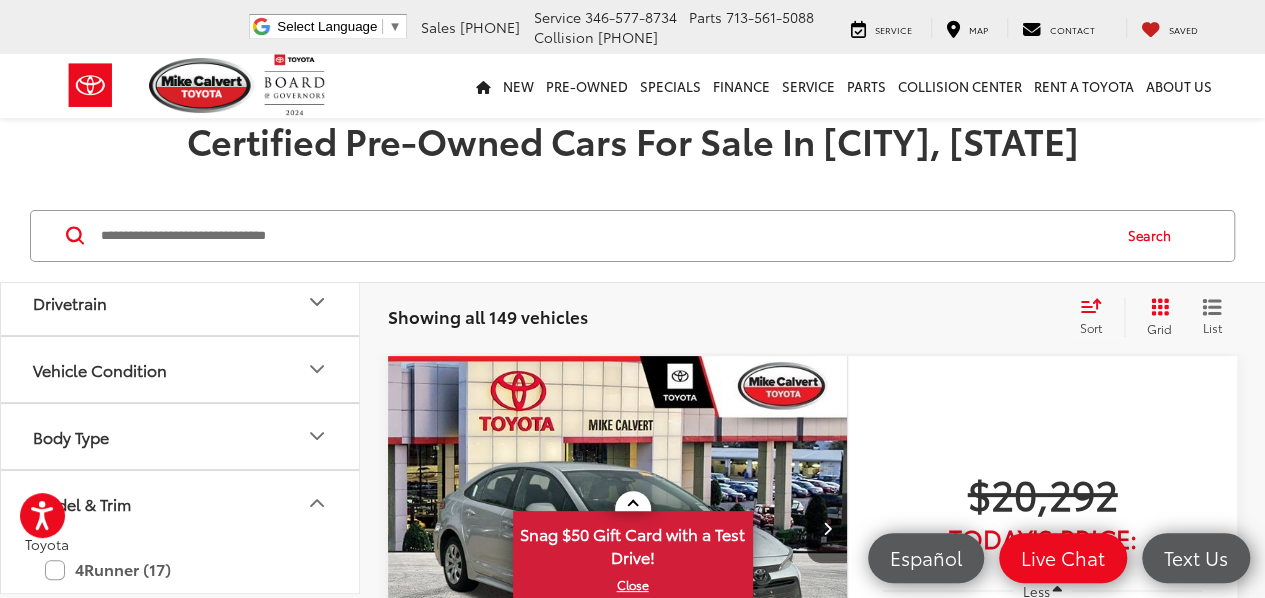 type 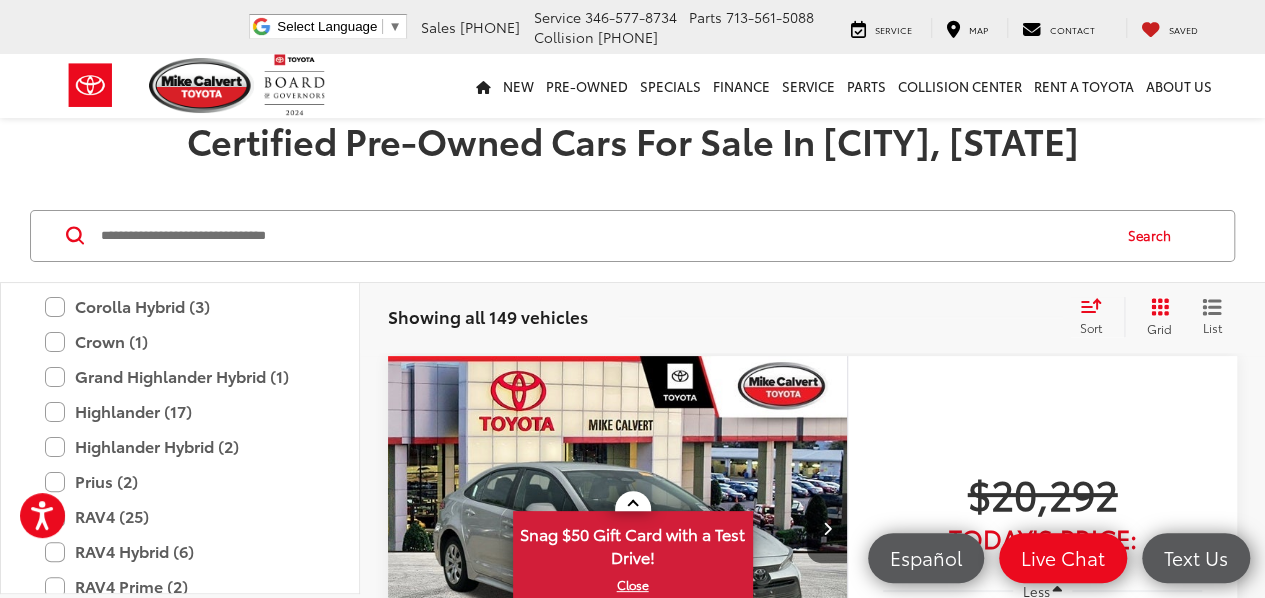 scroll, scrollTop: 1124, scrollLeft: 0, axis: vertical 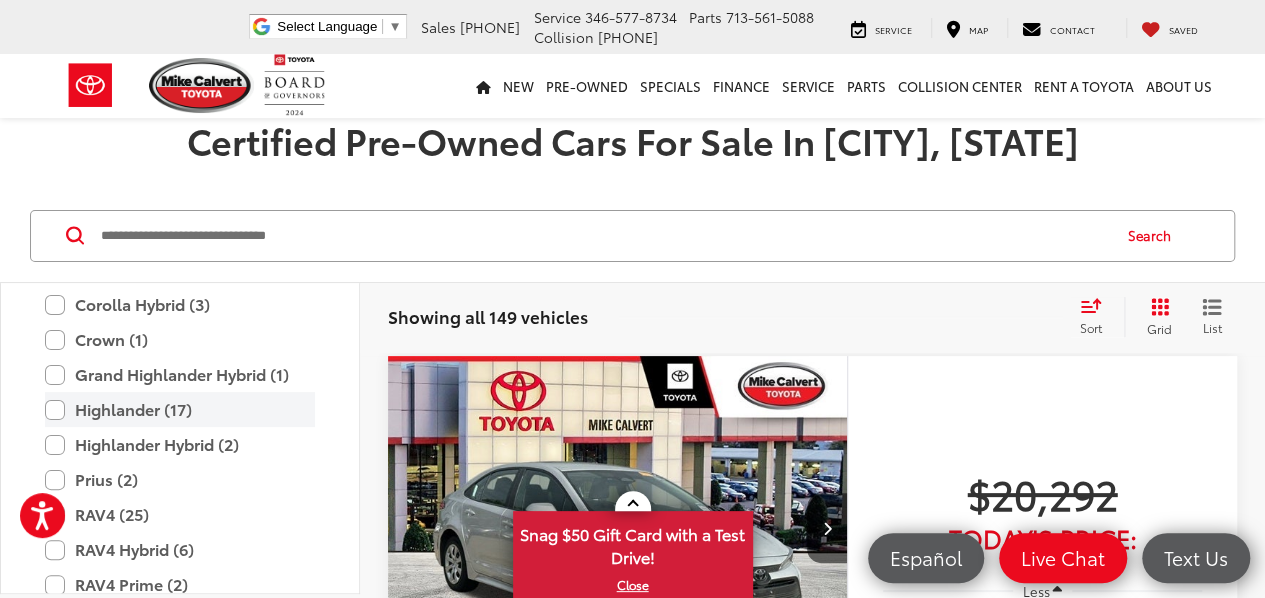 click on "Highlander (17)" at bounding box center [180, 409] 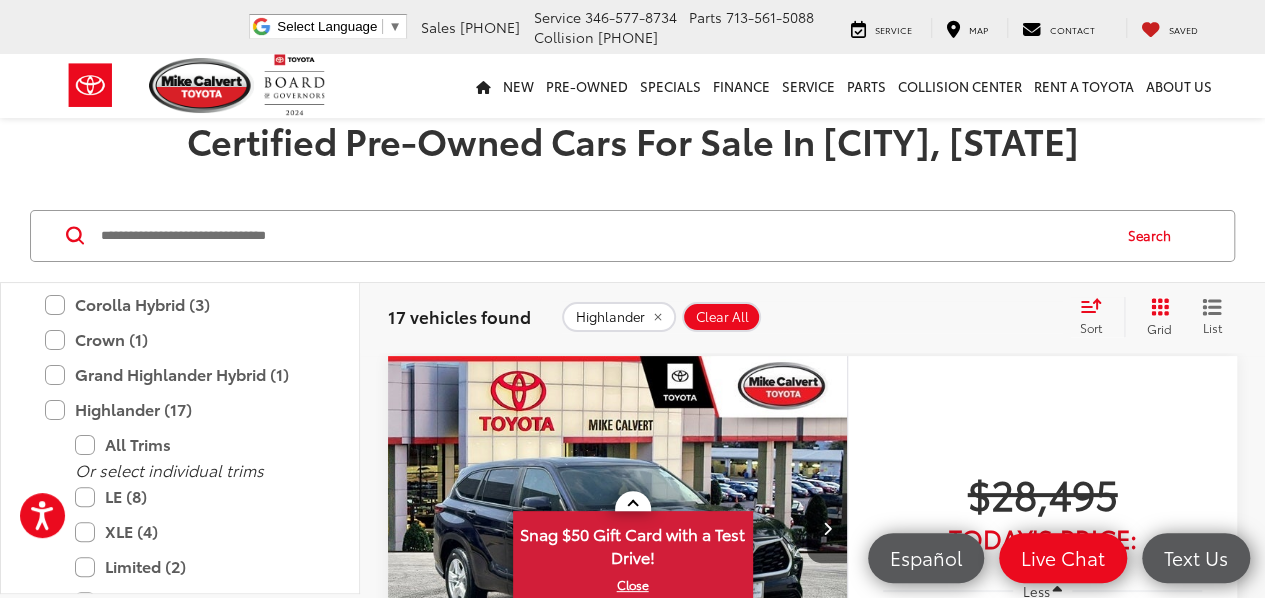click on "Gold Certified 2023  Toyota Highlander  LE
Copy Link Share Print View Details VIN:  5TDKDRAH6PS502668 Stock:  P52862 Model:  6946 48,329 mi Ext. Int. Features Bluetooth® Remote Start 3rd Row Seating Android Auto Apple CarPlay Keyless Entry Disclaimer More Details Comments Dealer Comments Mike Calvert Toyota has been here in Houston for 35 years. Family owned and operated we have again been Nationally Recognized for outstanding Customer Service, Sales and Service. From the moment you contact us, you'll know our commitment to Customer Service is second to none. We strive to make your experience with Mike Calvert Toyota a good one - for the life of your vehicle. Whether you need to Purchase, Finance, or Service a New or Pre-Owned car, you've come to the right place. It will be a pleasure to serve you. 22/29 City/Highway MPG Toyota Gold Certified Details:   * Roadside Assistance   * Transferable Warranty   * 160 Point Inspection   * Vehicle History   * Warranty Deductible: $0" at bounding box center (812, 4283) 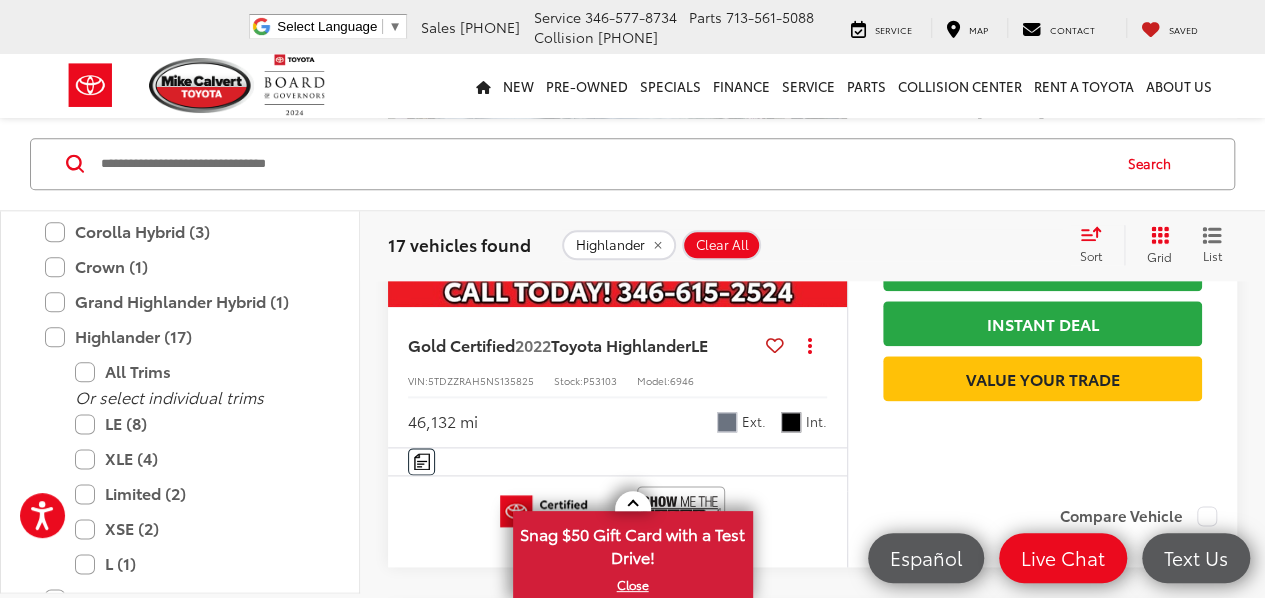 scroll, scrollTop: 1040, scrollLeft: 0, axis: vertical 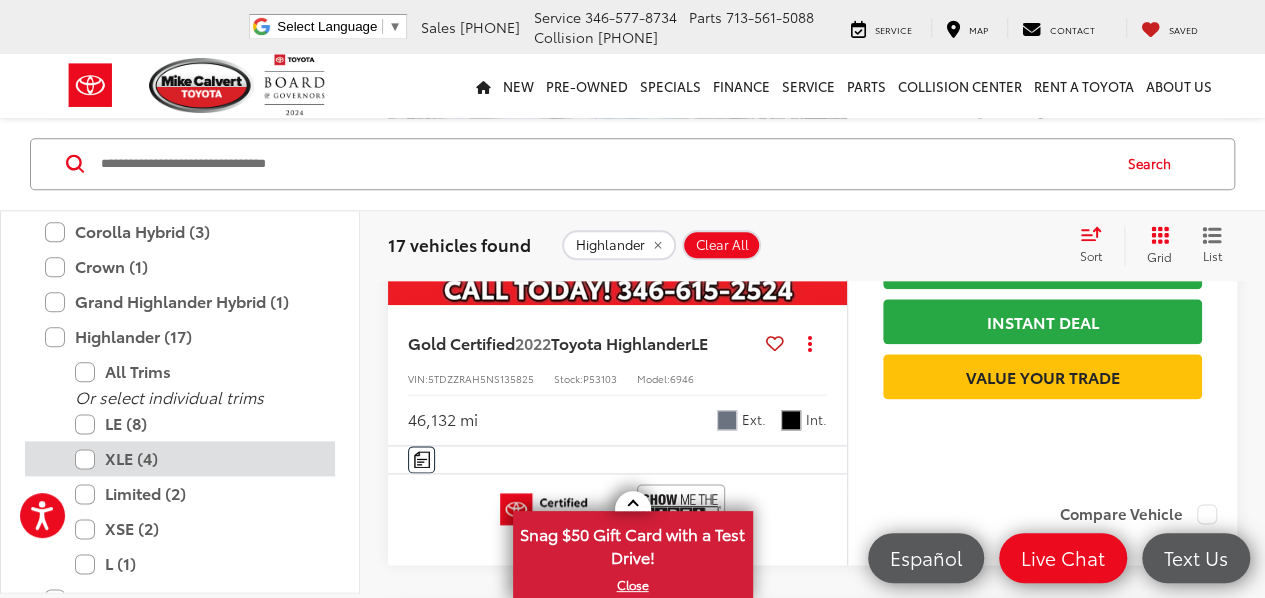 click on "XLE (4)" at bounding box center (195, 459) 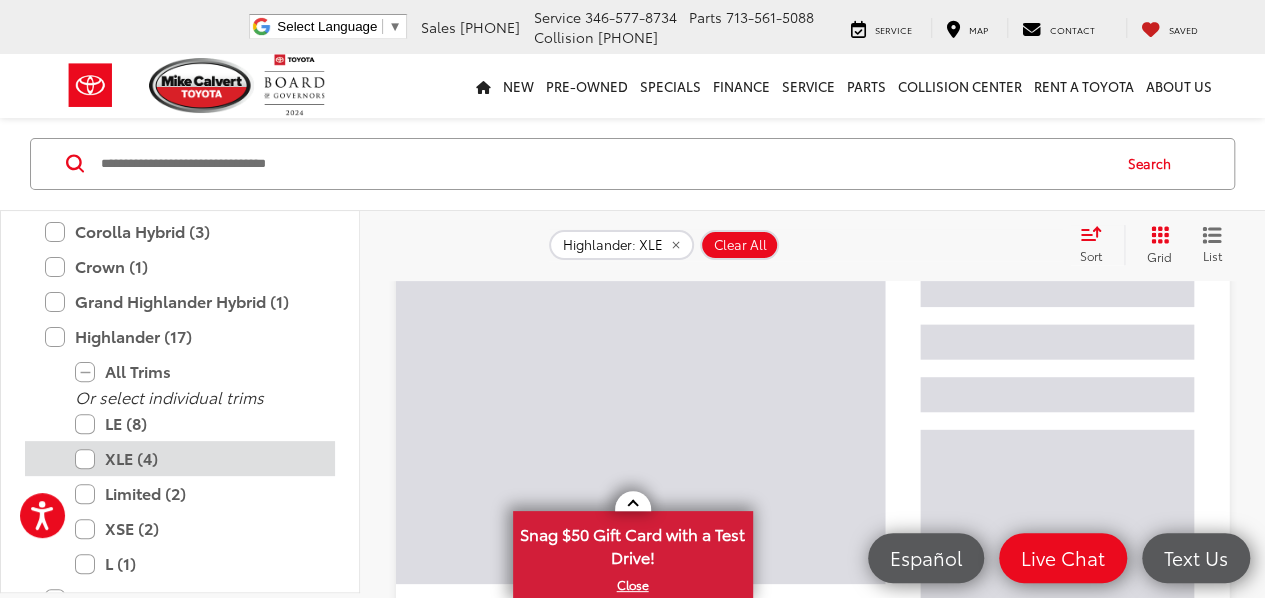 scroll, scrollTop: 72, scrollLeft: 0, axis: vertical 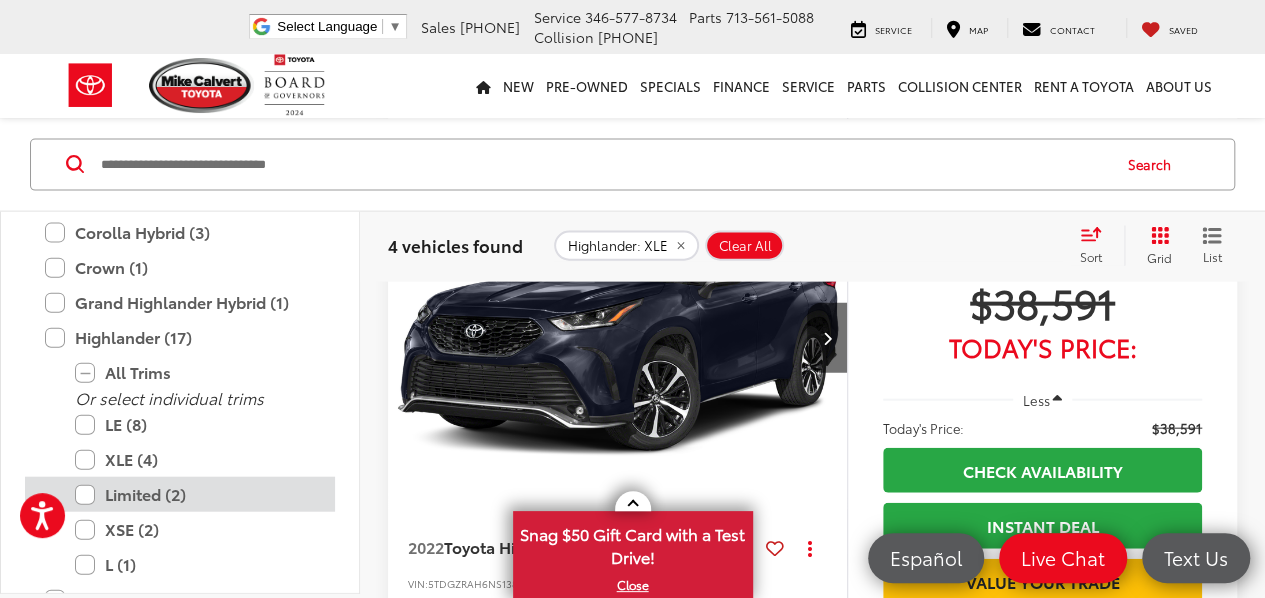 click on "Limited (2)" at bounding box center (195, 494) 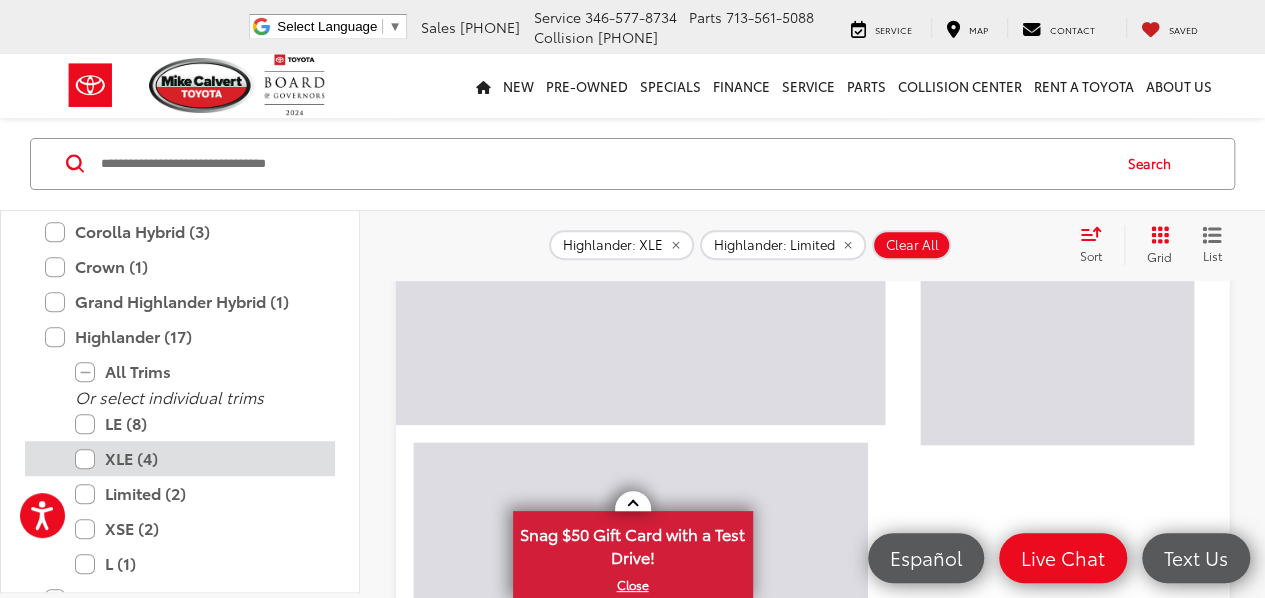 scroll, scrollTop: 72, scrollLeft: 0, axis: vertical 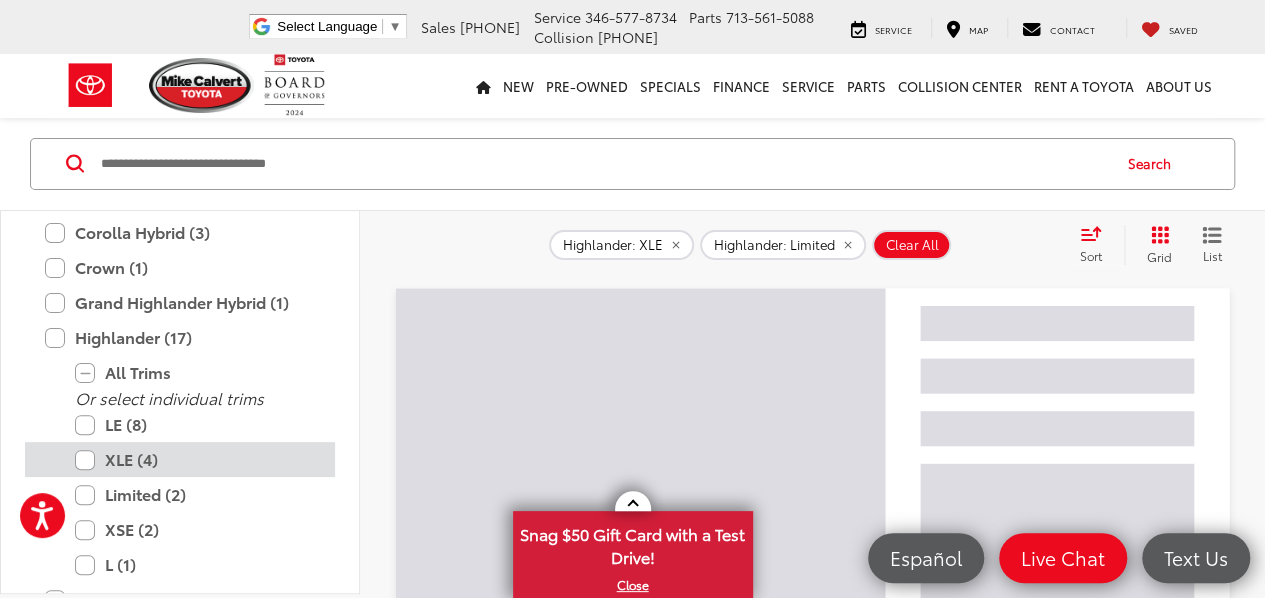 click on "XLE (4)" at bounding box center [195, 459] 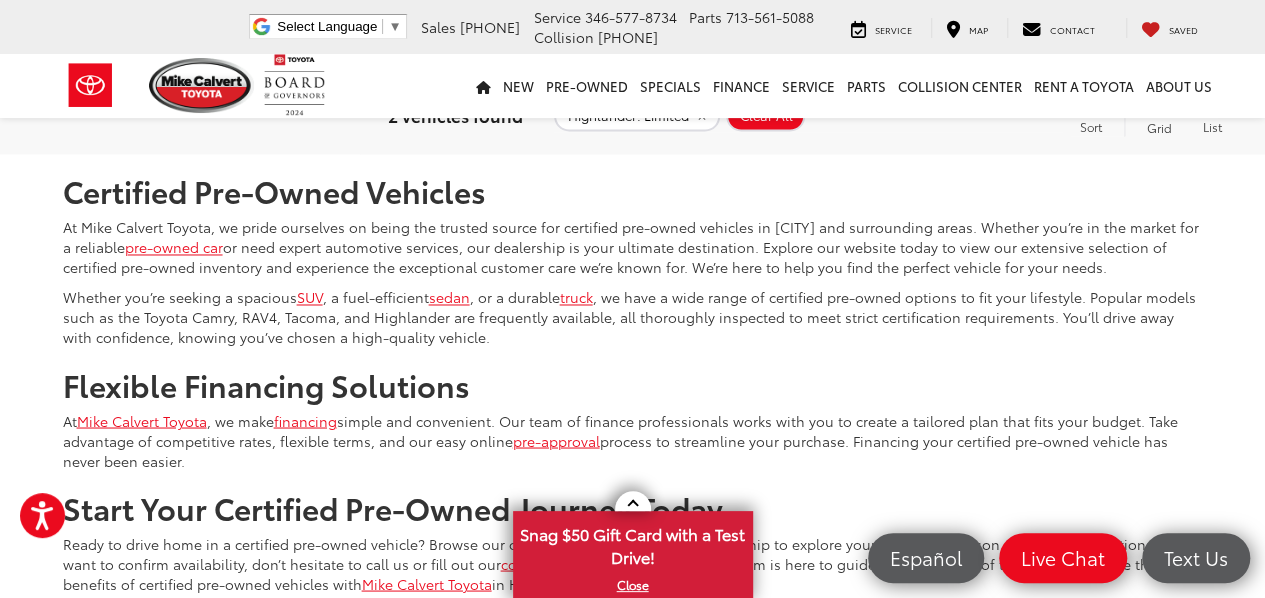 scroll, scrollTop: 0, scrollLeft: 0, axis: both 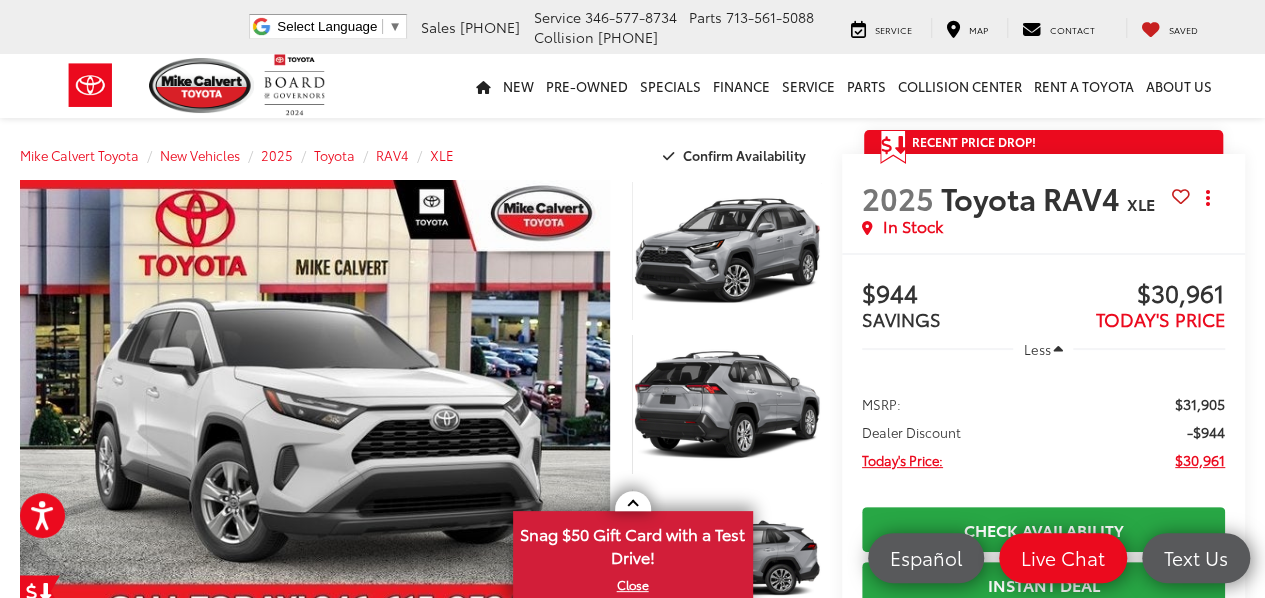 click on "Mike Calvert Toyota
New Vehicles
2025
Toyota
RAV4
XLE
Confirm Availability
Photos
1
/
16
Load More Photos
2025   Toyota RAV4
1
/
16" at bounding box center (632, 1670) 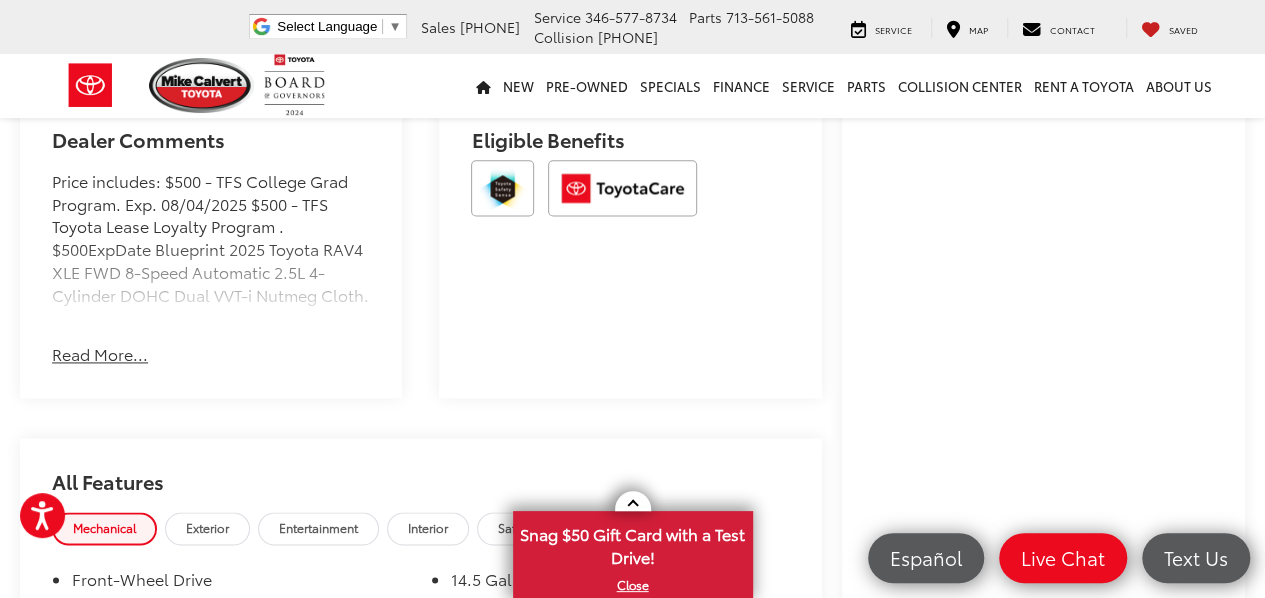 scroll, scrollTop: 1240, scrollLeft: 0, axis: vertical 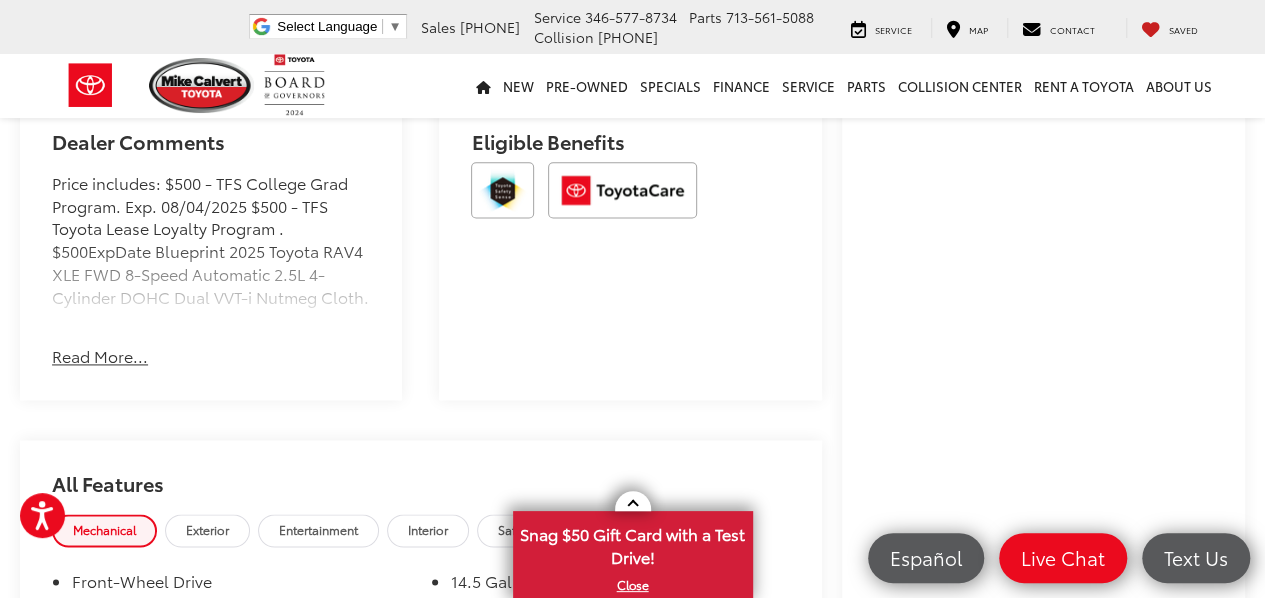 click on "Read More..." at bounding box center (100, 356) 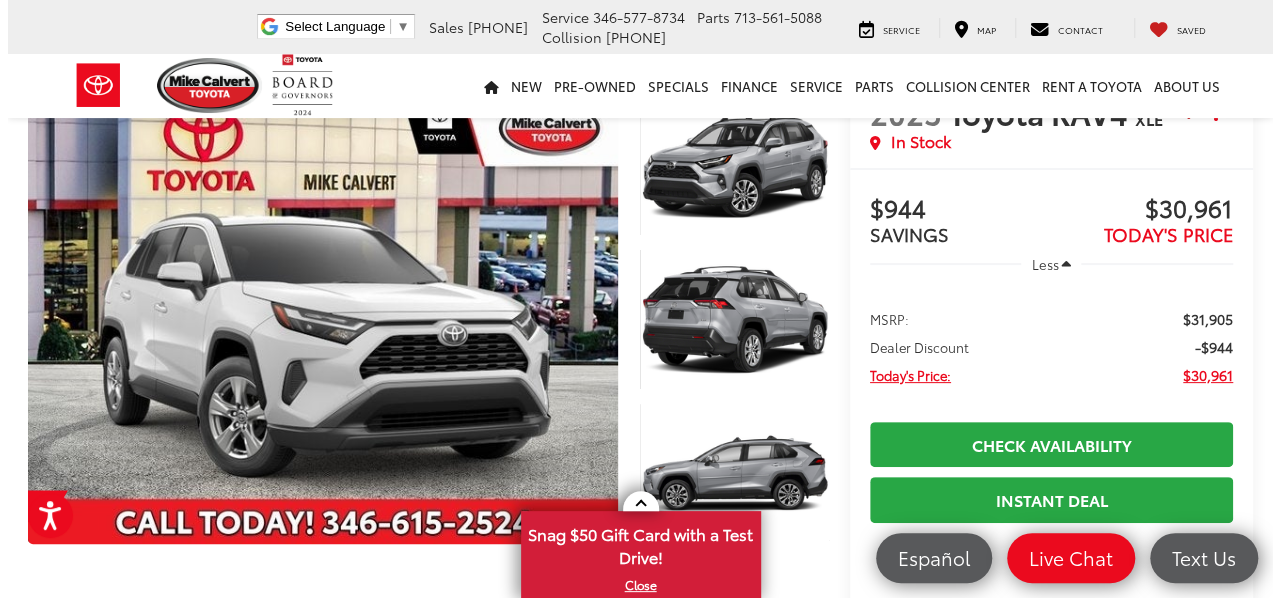 scroll, scrollTop: 0, scrollLeft: 0, axis: both 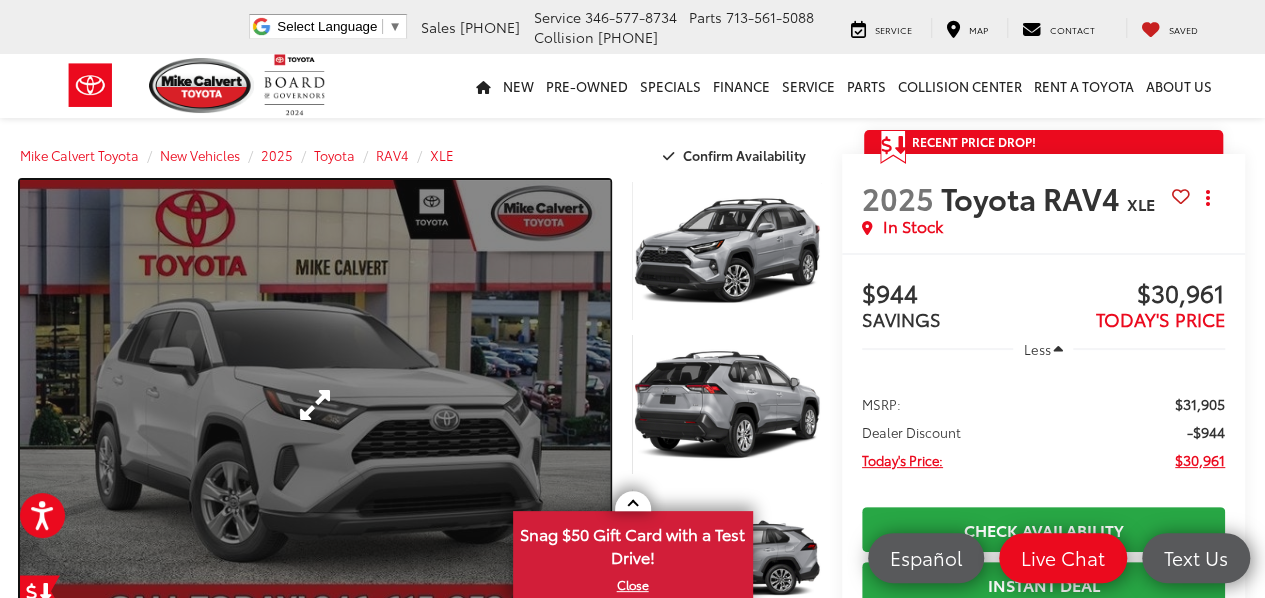 click at bounding box center (315, 404) 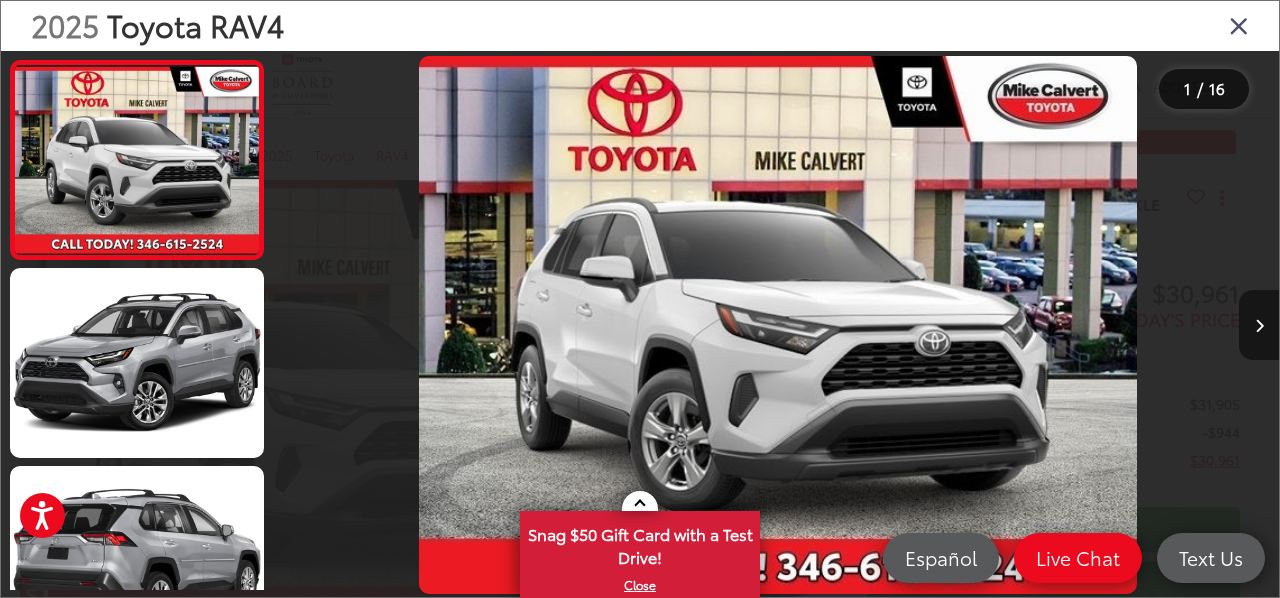 click at bounding box center (1259, 325) 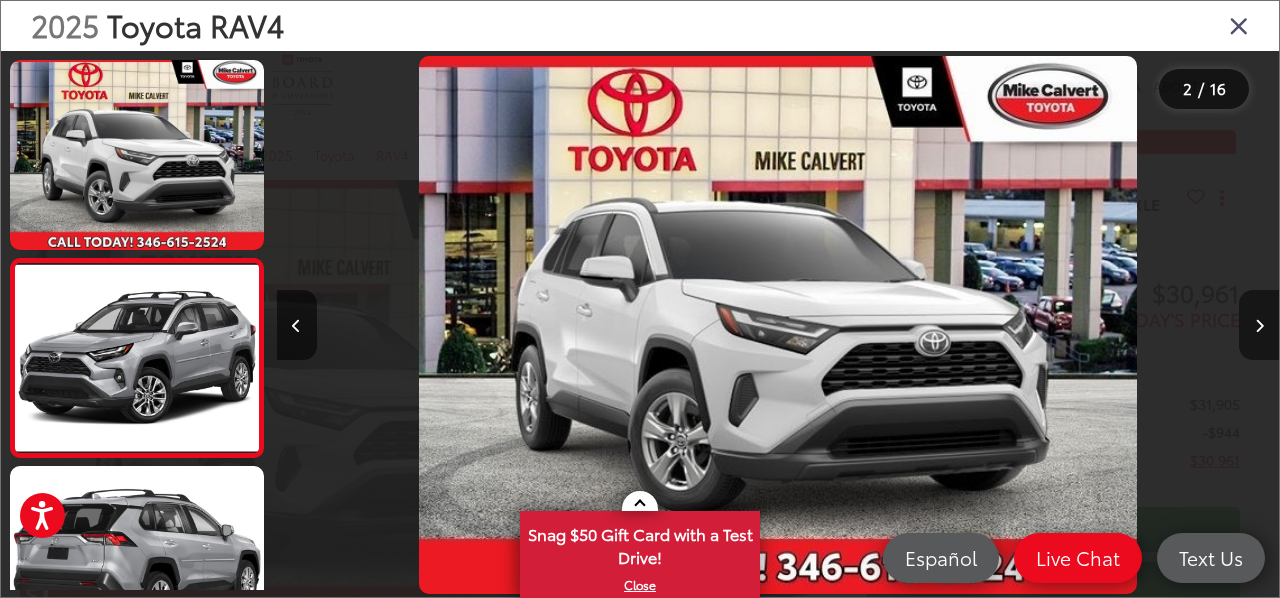 scroll, scrollTop: 0, scrollLeft: 272, axis: horizontal 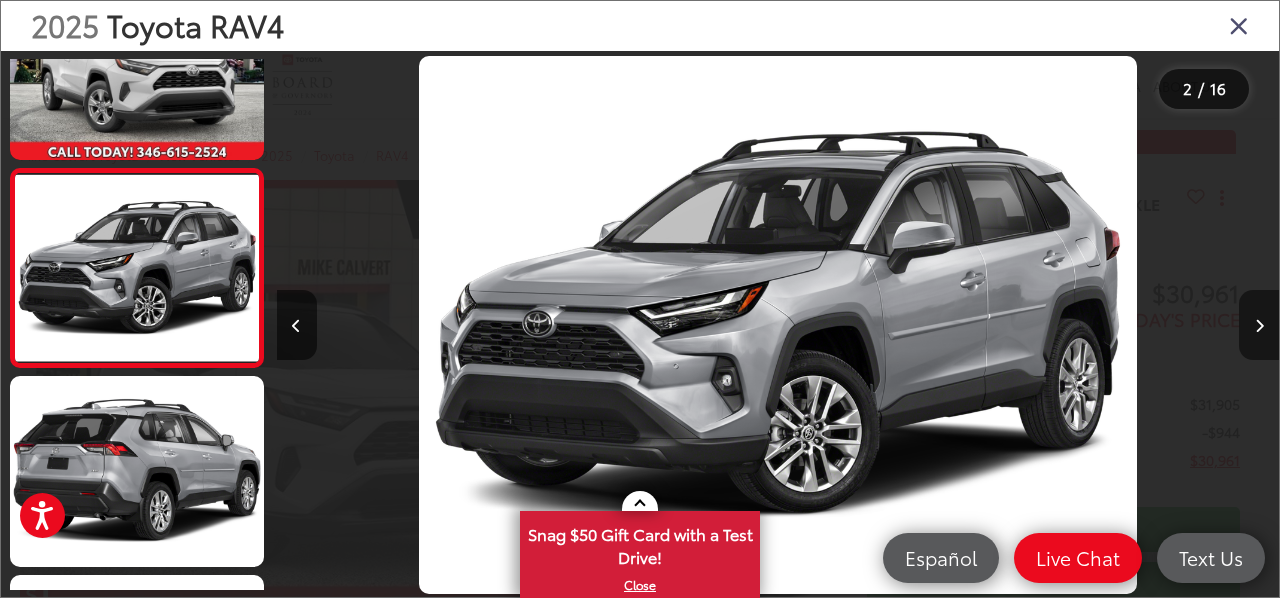 click at bounding box center [1259, 325] 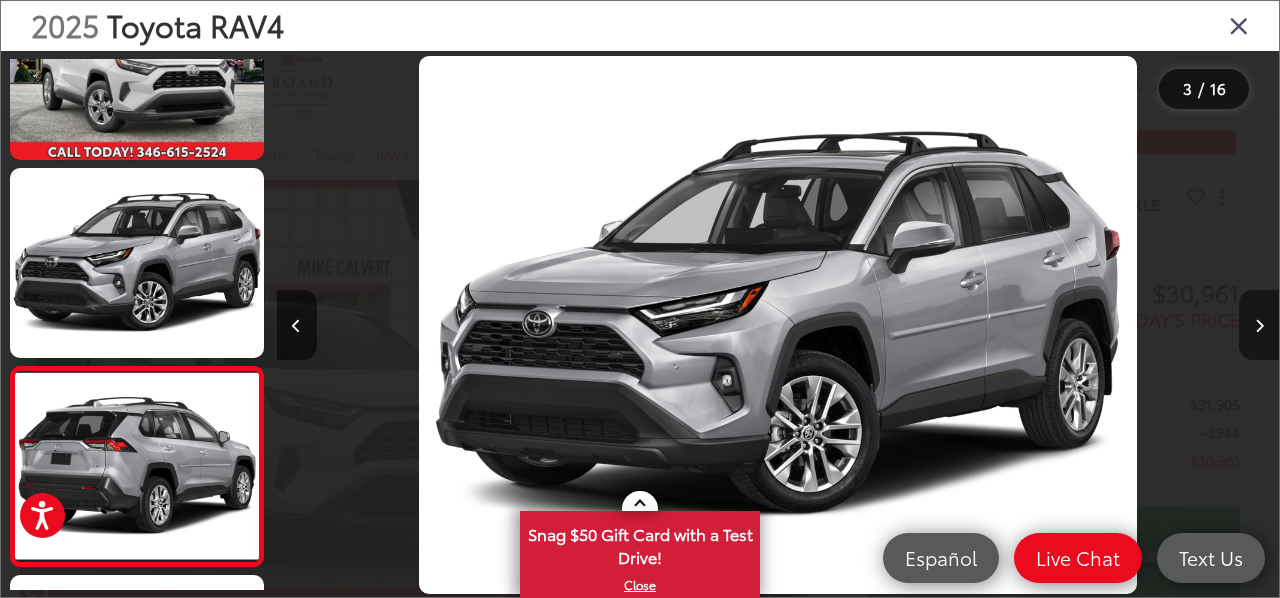 scroll, scrollTop: 0, scrollLeft: 1275, axis: horizontal 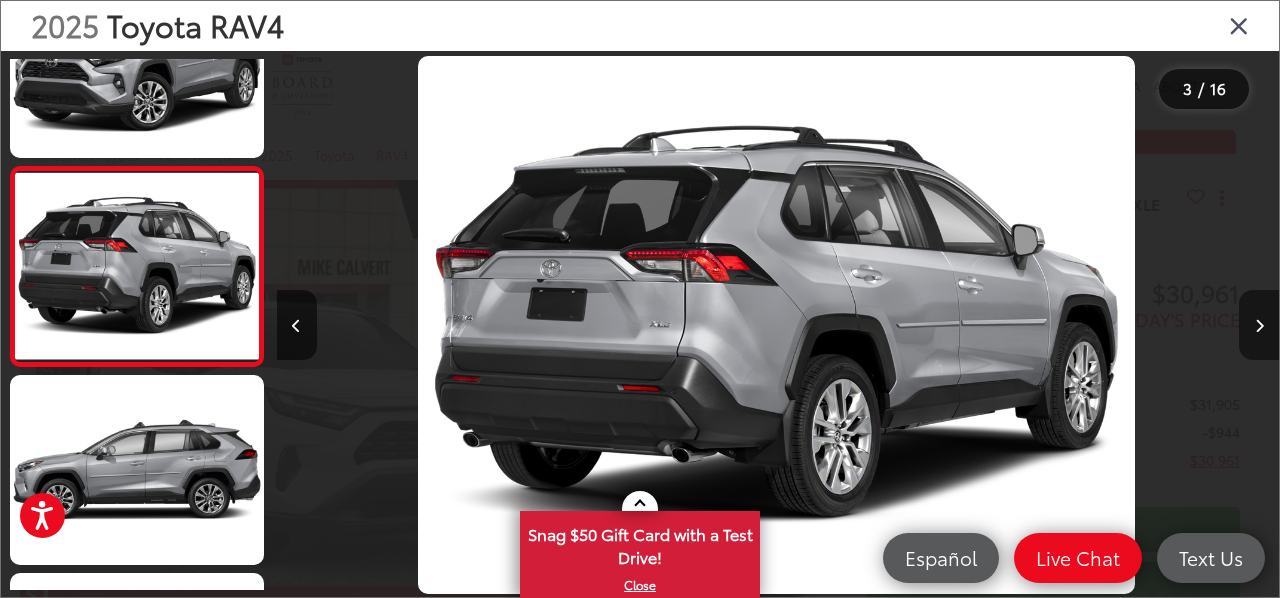 click at bounding box center (1259, 325) 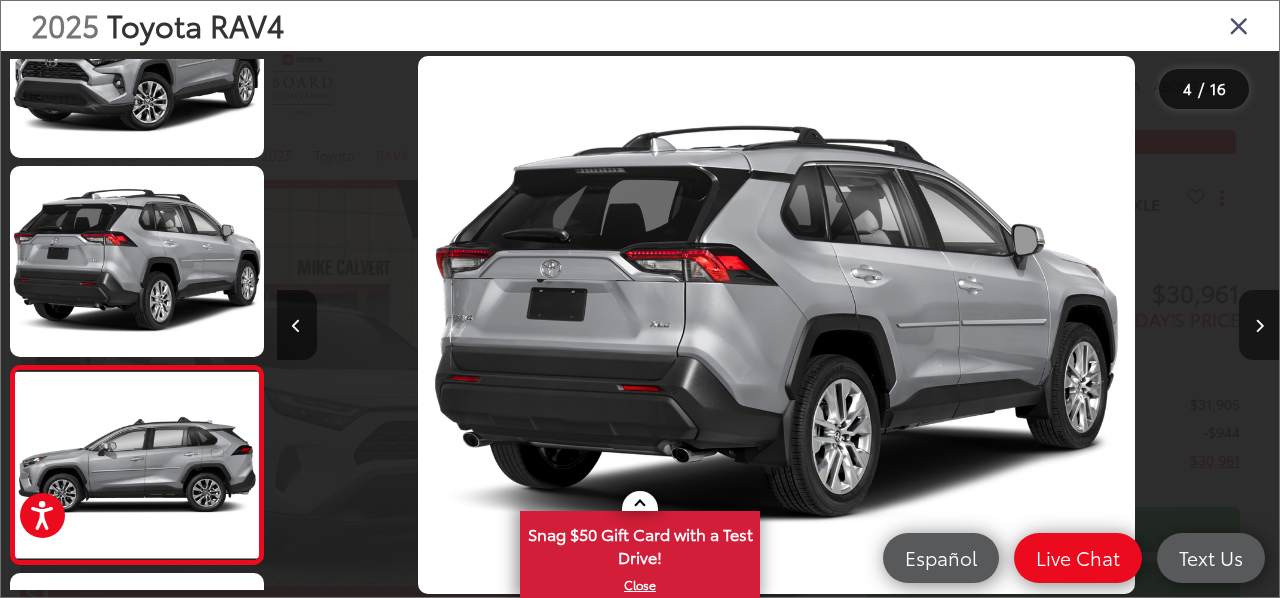 scroll, scrollTop: 0, scrollLeft: 2072, axis: horizontal 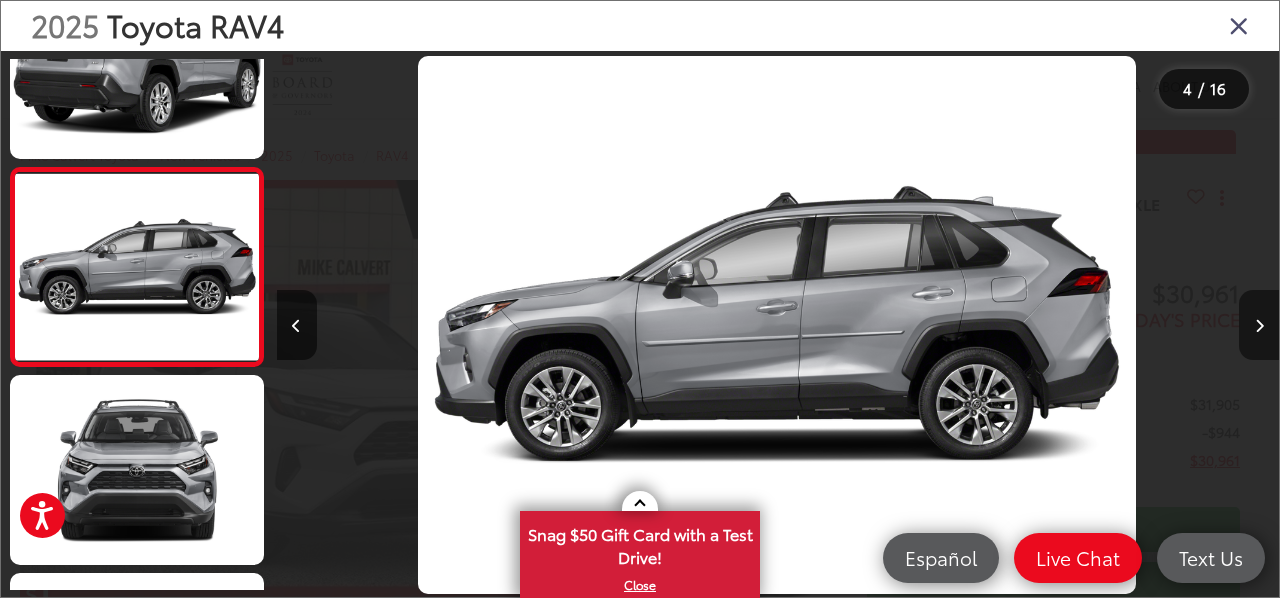 click at bounding box center [1259, 325] 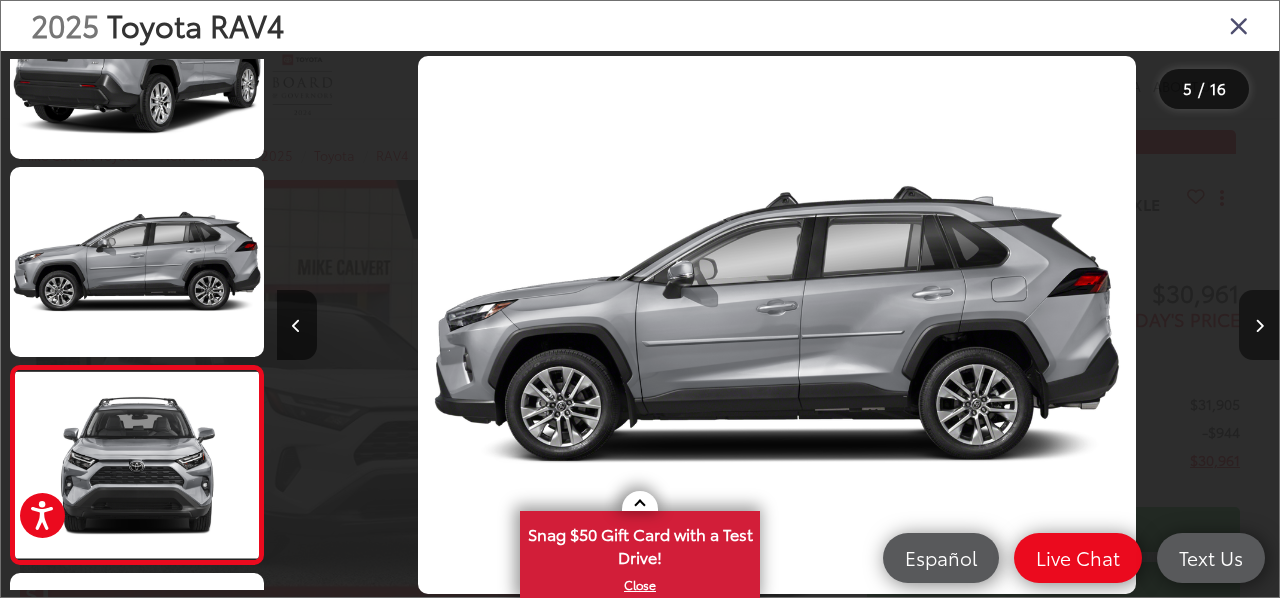 scroll, scrollTop: 0, scrollLeft: 3281, axis: horizontal 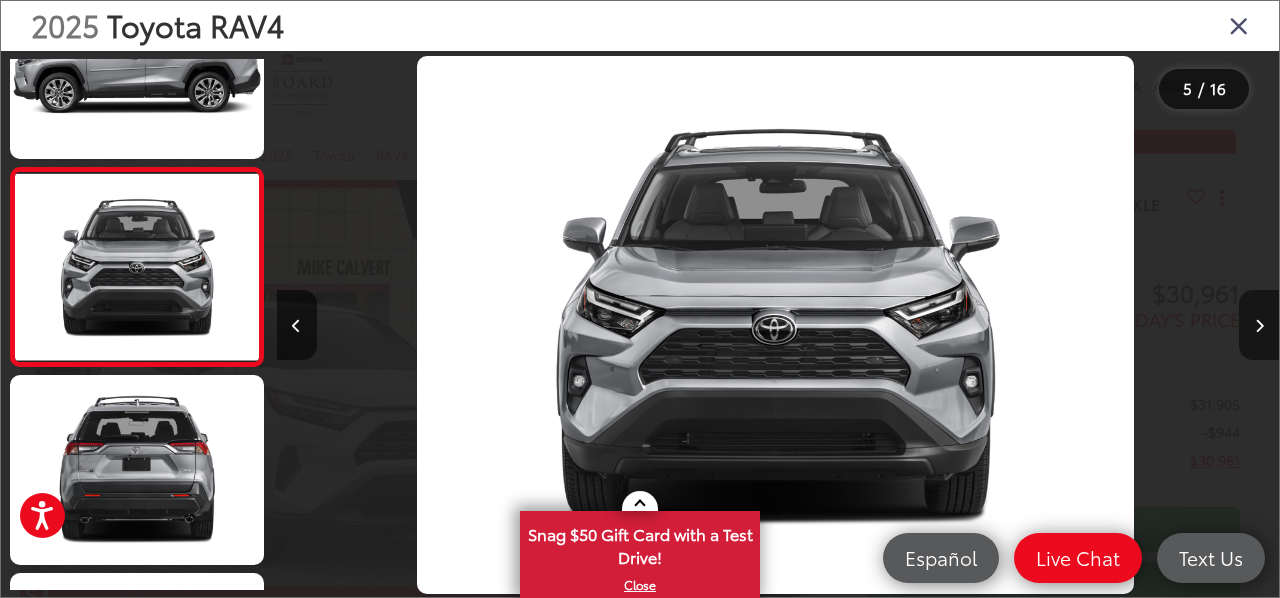 click at bounding box center (1259, 325) 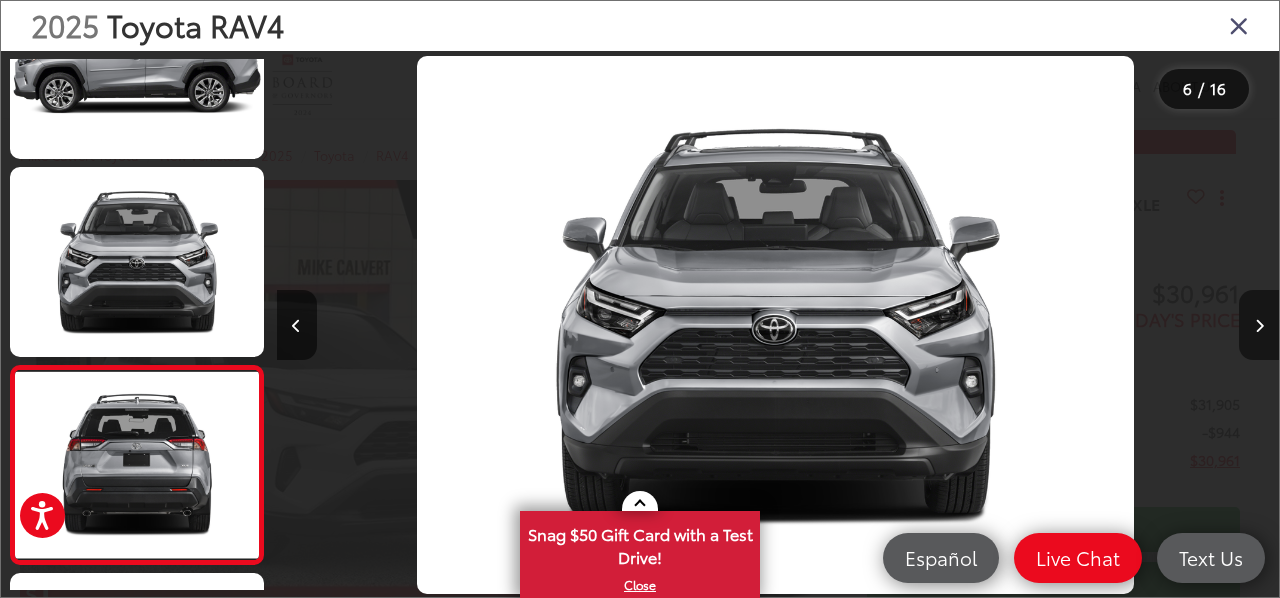 scroll, scrollTop: 0, scrollLeft: 4284, axis: horizontal 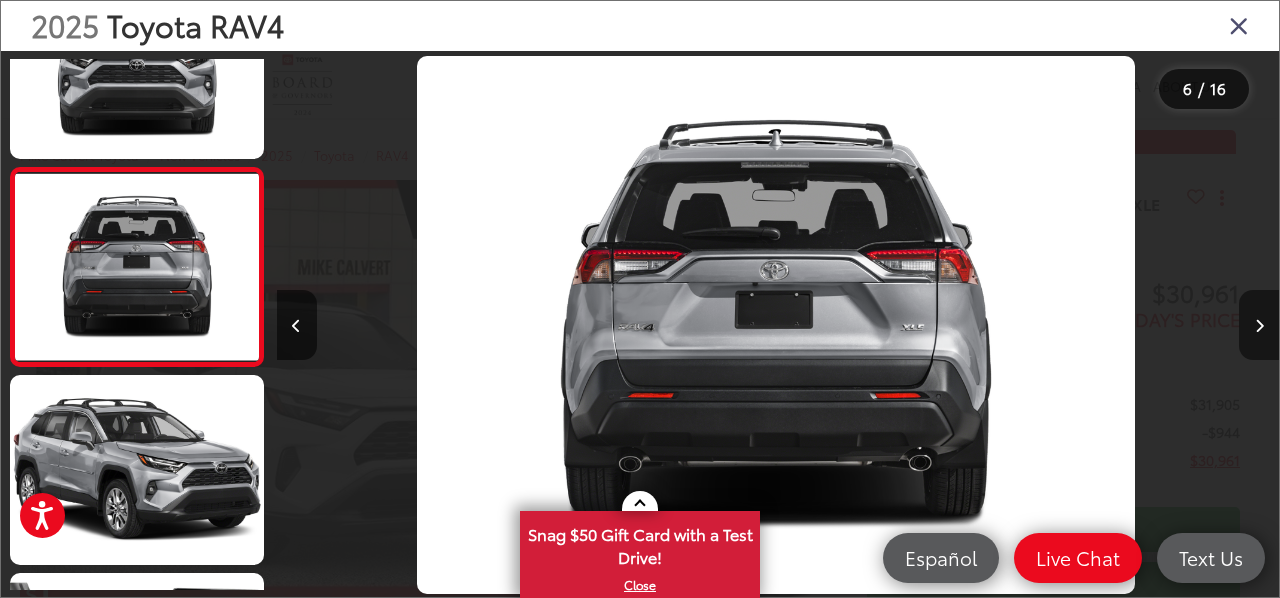 click at bounding box center [1259, 325] 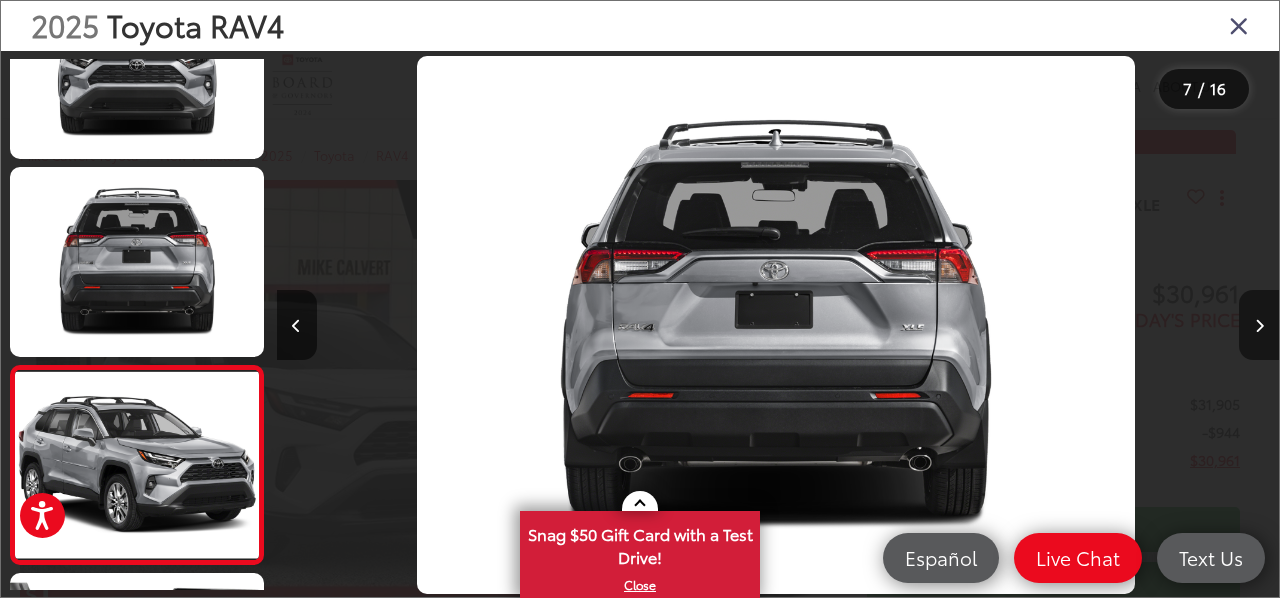 scroll, scrollTop: 0, scrollLeft: 5287, axis: horizontal 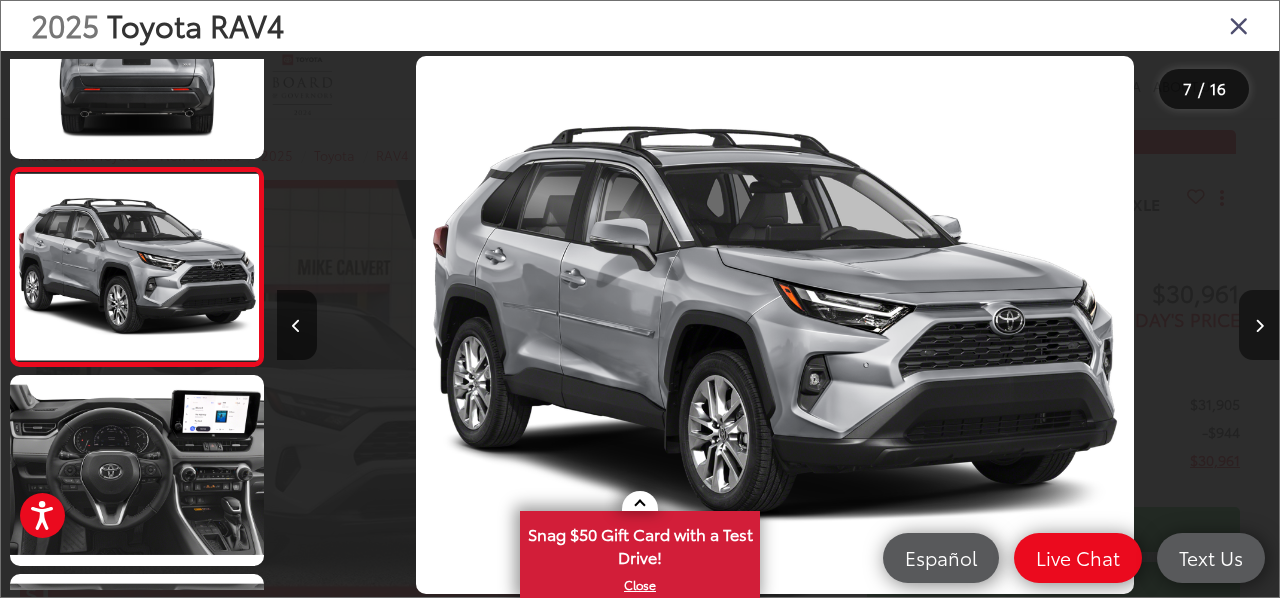 click at bounding box center (1259, 325) 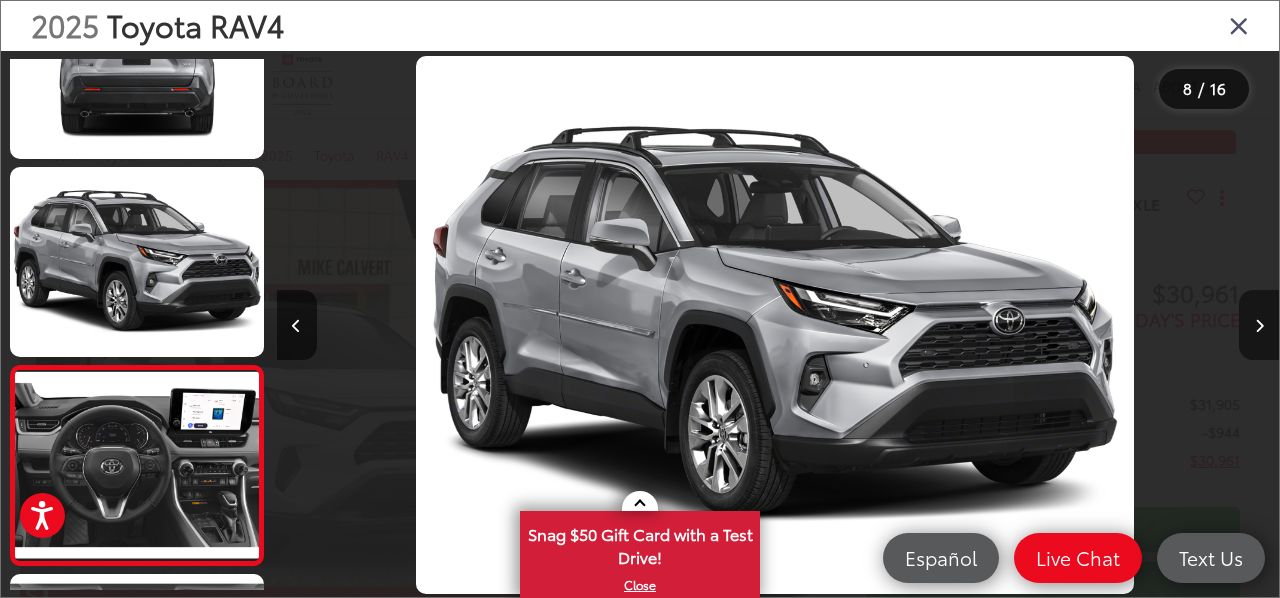 scroll, scrollTop: 0, scrollLeft: 6083, axis: horizontal 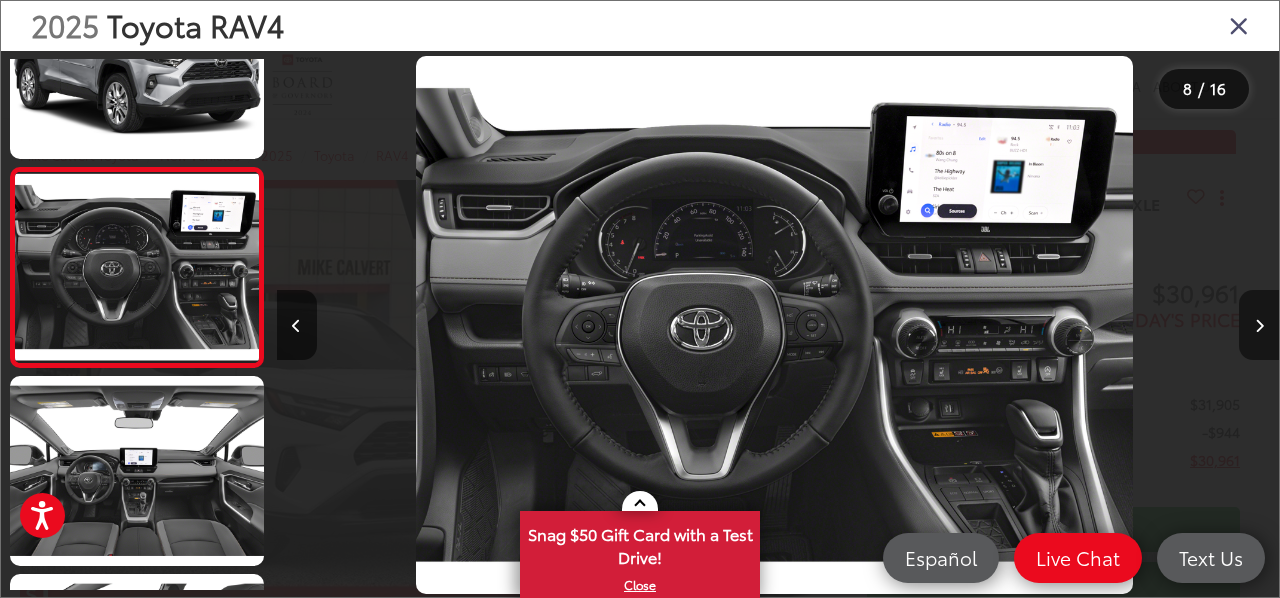 type 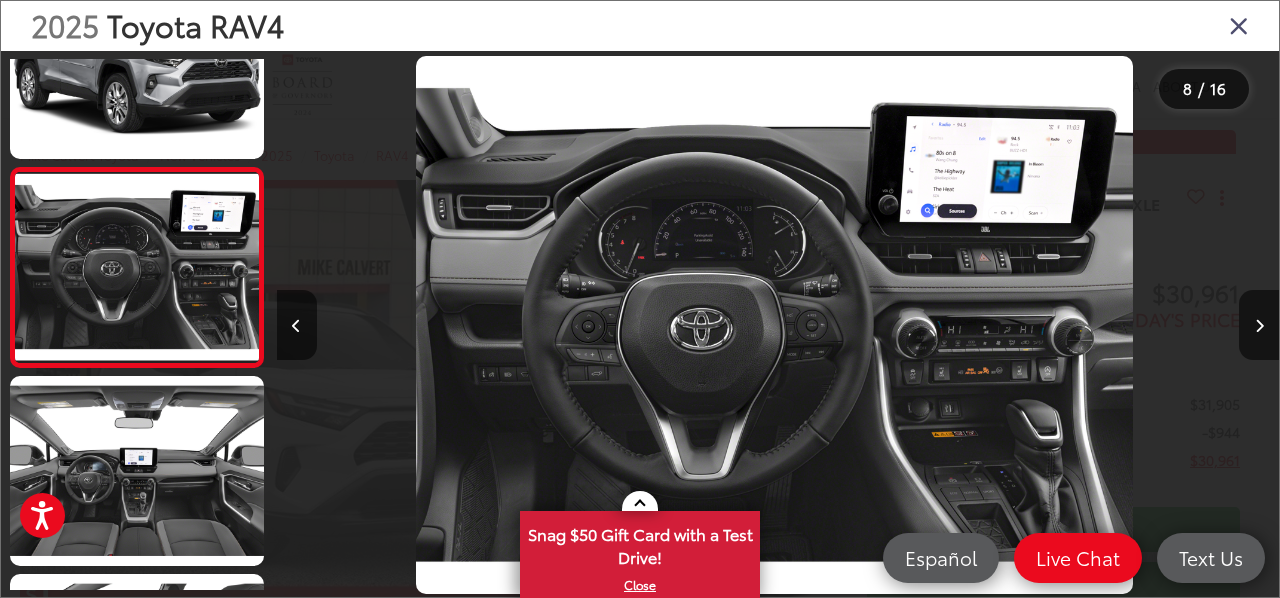 click at bounding box center (1239, 25) 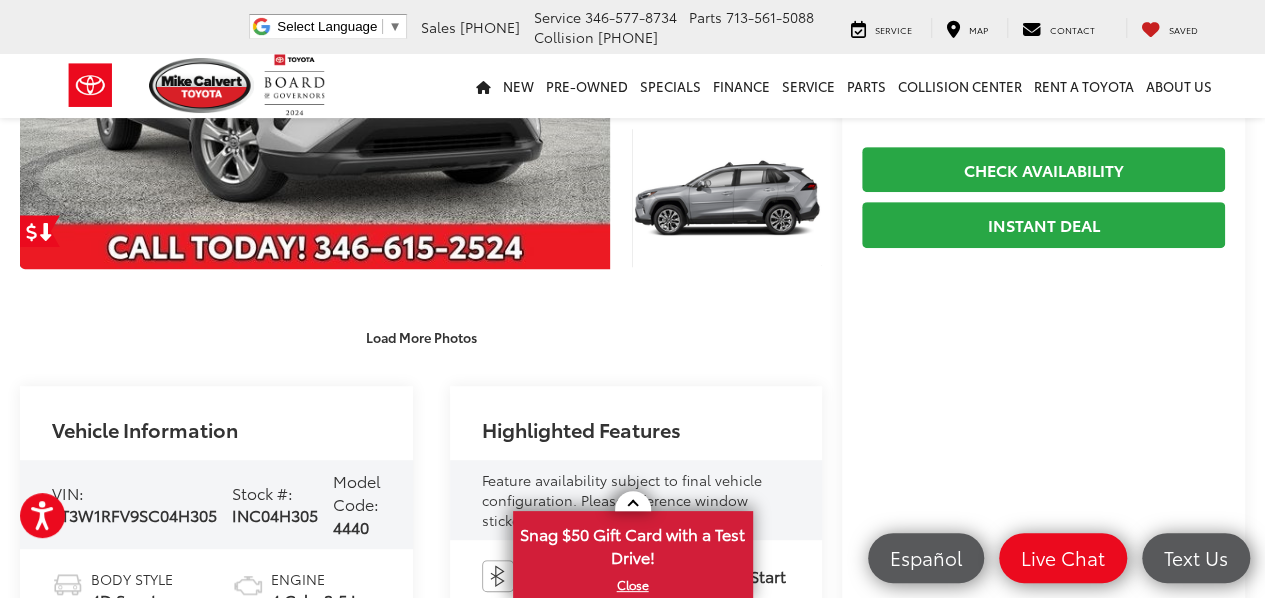 scroll, scrollTop: 400, scrollLeft: 0, axis: vertical 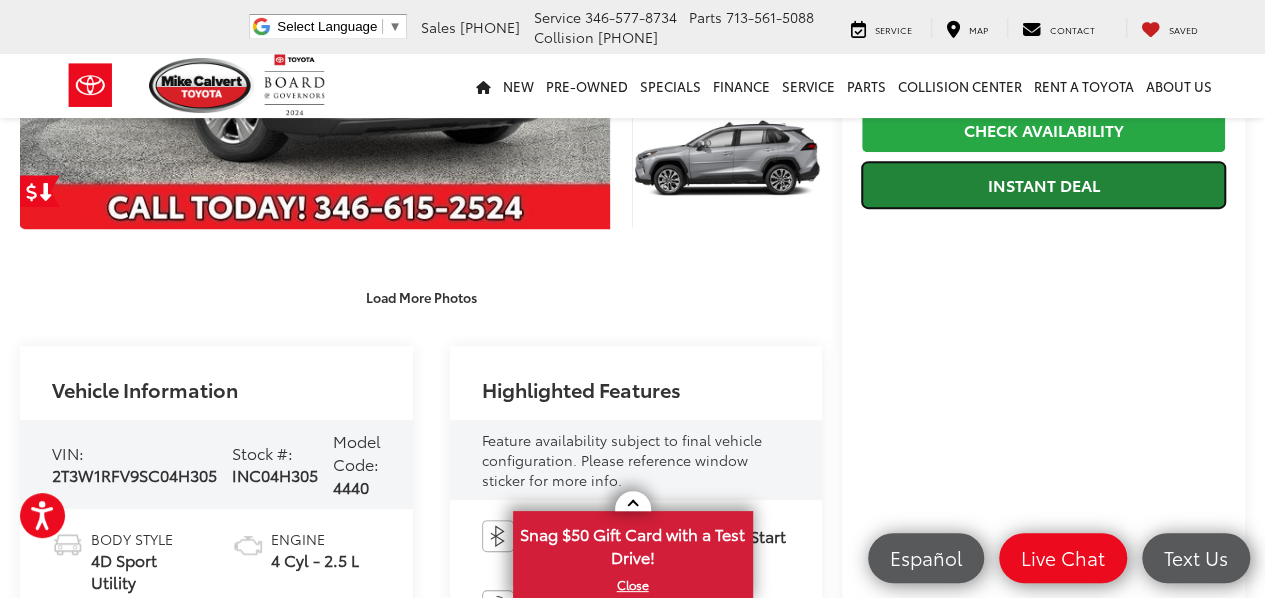 click on "Instant Deal" at bounding box center (1043, 184) 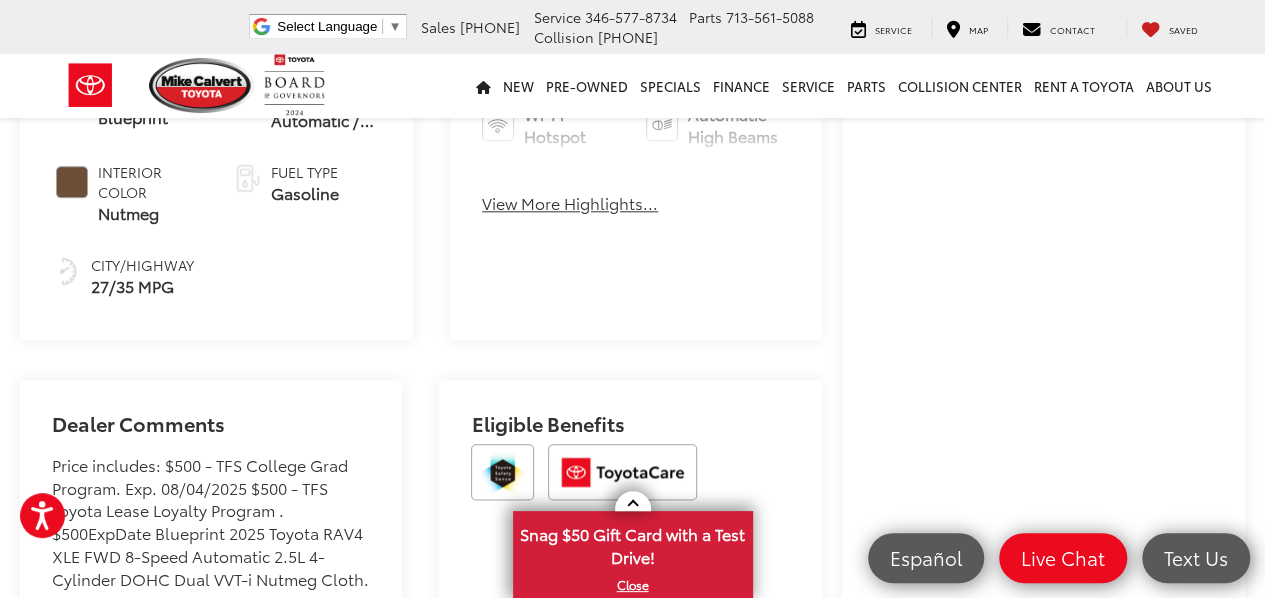 scroll, scrollTop: 960, scrollLeft: 0, axis: vertical 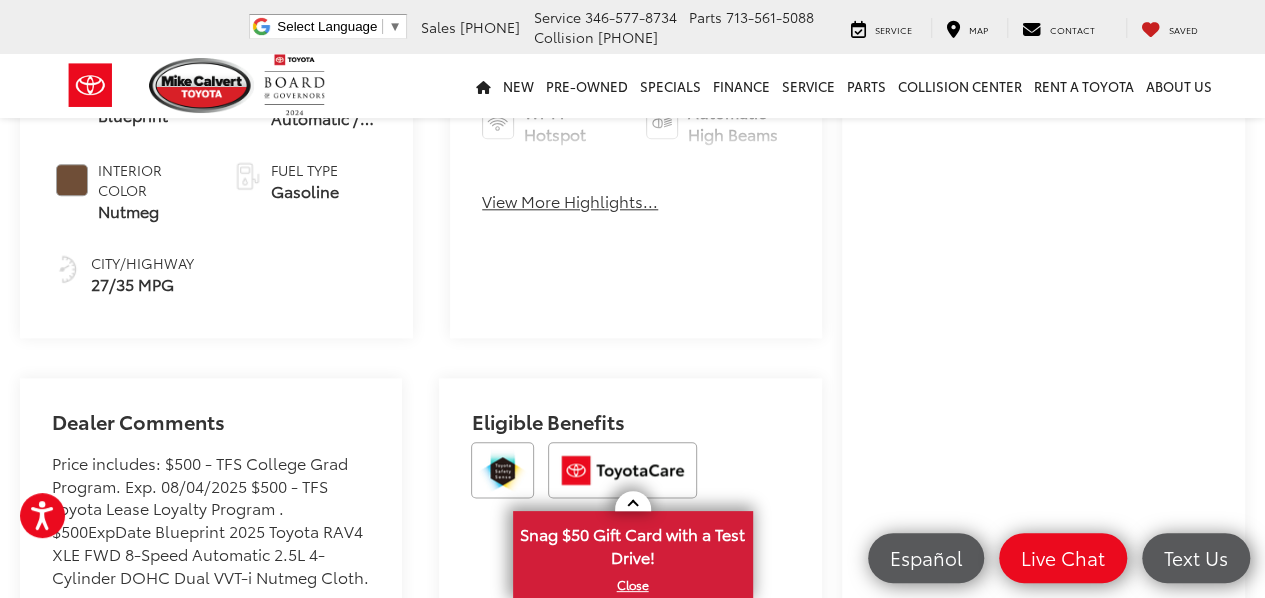 click on "Buy
$944
SAVINGS
$30,961
TODAY'S PRICE
Less
MSRP:
$31,905
Dealer Discount
-$944
Today's Price:
$30,961
Check Availability
Instant Deal
Instant Deal
$944
SAVINGS
$30,961
TODAY'S PRICE
Less
MSRP:
$31,905
Dealer Discount
-$944
Today's Price:
$30,961
Click To Call
Check Availability
Instant Deal
Instant Deal
$944
SAVINGS
$30,961
TODAY'S PRICE
Less
MSRP:
$31,905
Dealer Discount
-$944
Today's Price:
$30,961
Check Availability
Instant Deal
Instant Deal
$944
SAVINGS
$30,961
TODAY'S PRICE
Less" at bounding box center (1043, 147) 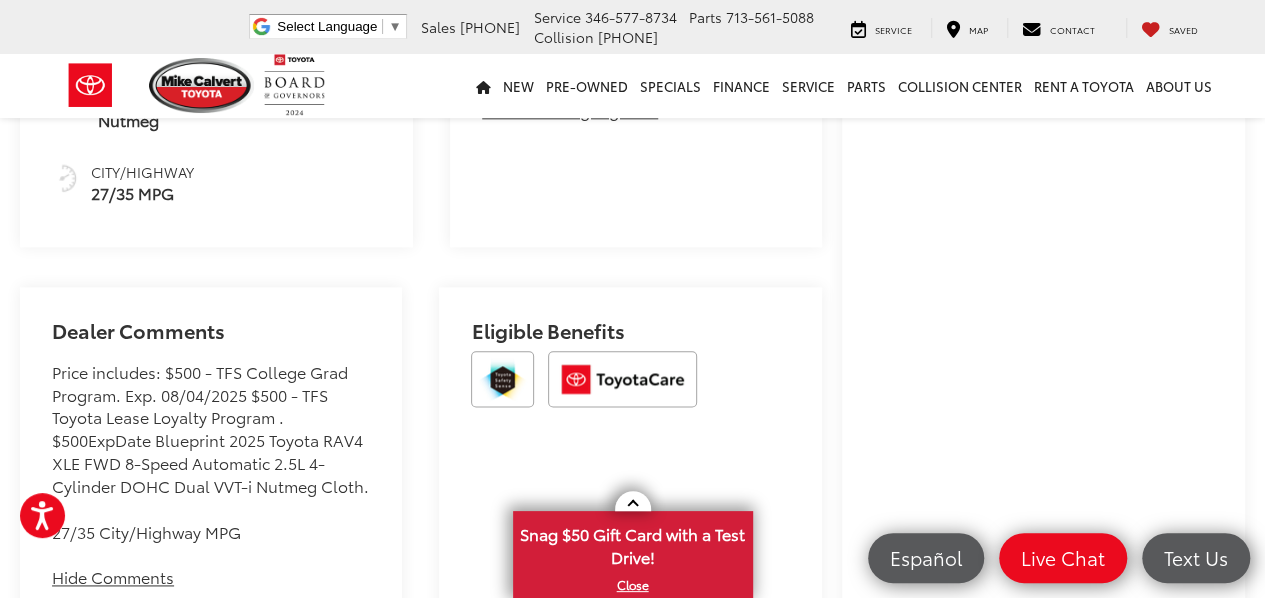 scroll, scrollTop: 1080, scrollLeft: 0, axis: vertical 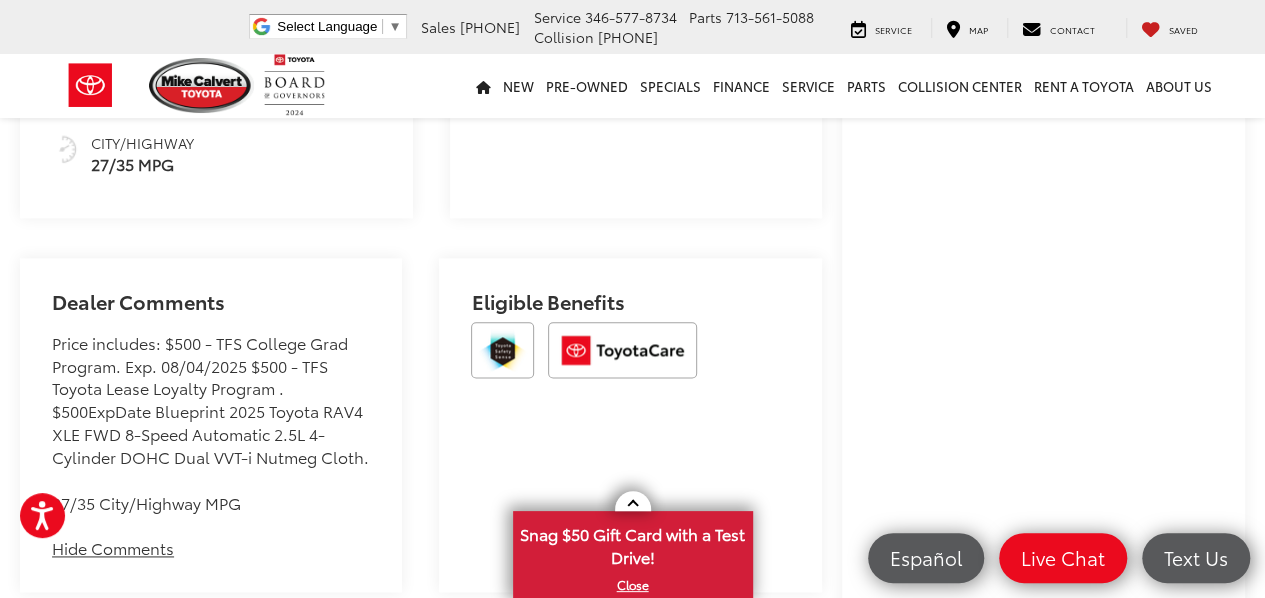click on "Mike Calvert Toyota
New Vehicles
2025
Toyota
RAV4
XLE
Confirm Availability
Photos
1
/
16
Load More Photos
2025   Toyota RAV4
8
/
16" at bounding box center [632, 607] 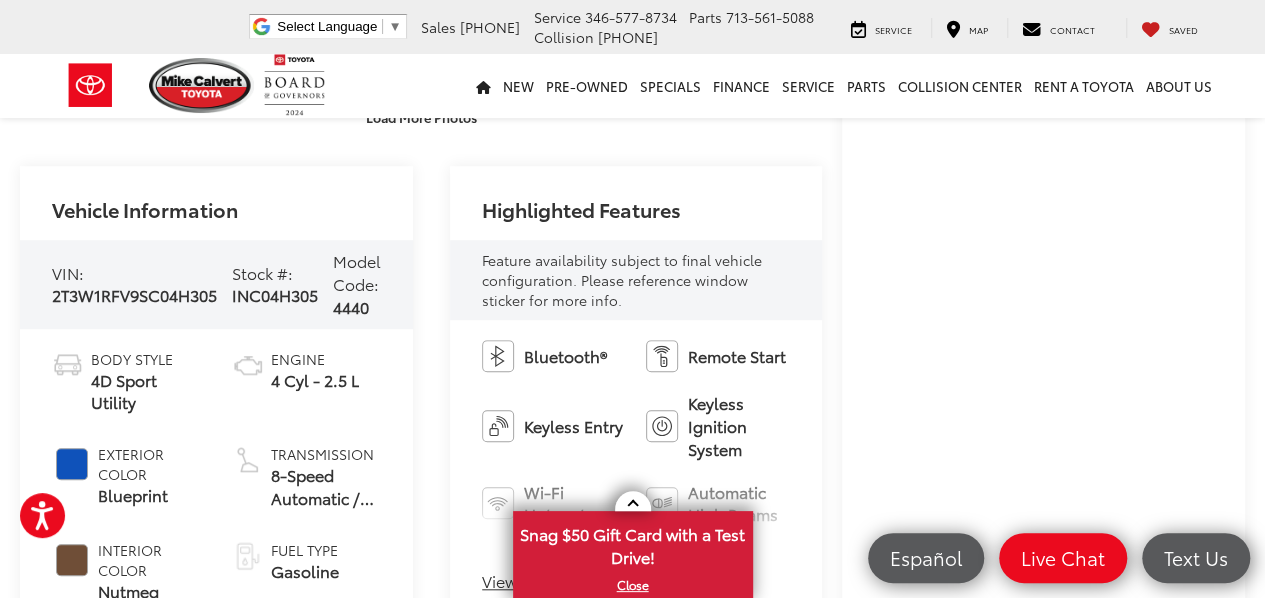 scroll, scrollTop: 640, scrollLeft: 0, axis: vertical 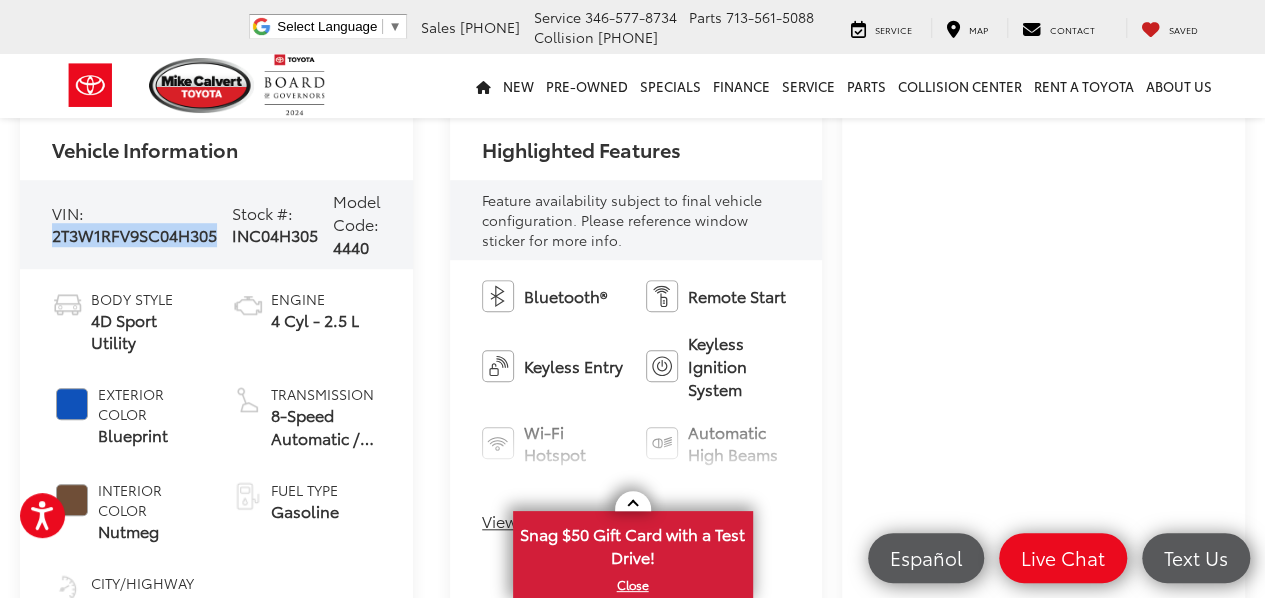 drag, startPoint x: 220, startPoint y: 241, endPoint x: 54, endPoint y: 256, distance: 166.67633 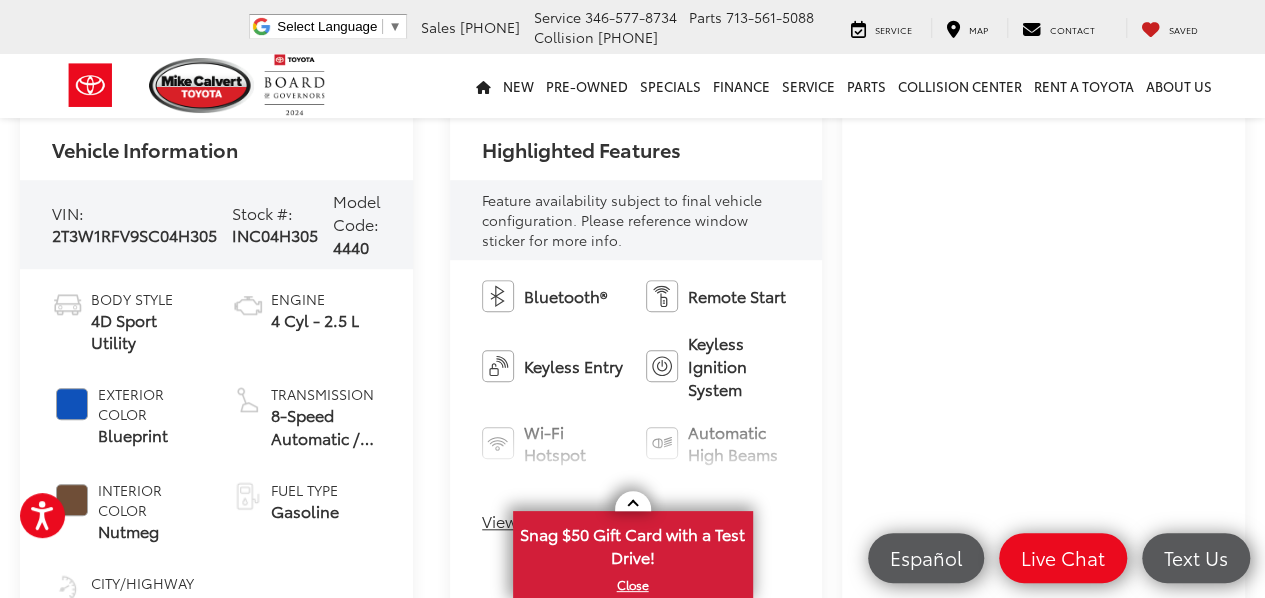 click on "Vehicle Information
VIN:
2T3W1RFV9SC04H305
Stock #:
INC04H305
Model Code:
4440
Body Style
4D Sport Utility
Exterior Color
Blueprint
Interior Color
Nutmeg
City/Highway
27/35 MPG
Engine
4 Cyl - 2.5 L
Transmission
8-Speed Automatic / FWD
Fuel Type
Gasoline
Highlighted Features
Feature availability subject to final vehicle configuration. Please reference window sticker for more info.
Bluetooth®
Remote Start
Keyless Entry
Keyless Ignition System
Wi-Fi Hotspot
Automatic High Beams
Emergency Brake Assist
Lane Departure Warning
Lane Keep Assist
Blind Spot Monitor
Rear View Camera
Alloy Wheels
Cruise Control
View More Highlights...
Hide Highlights" at bounding box center (421, 382) 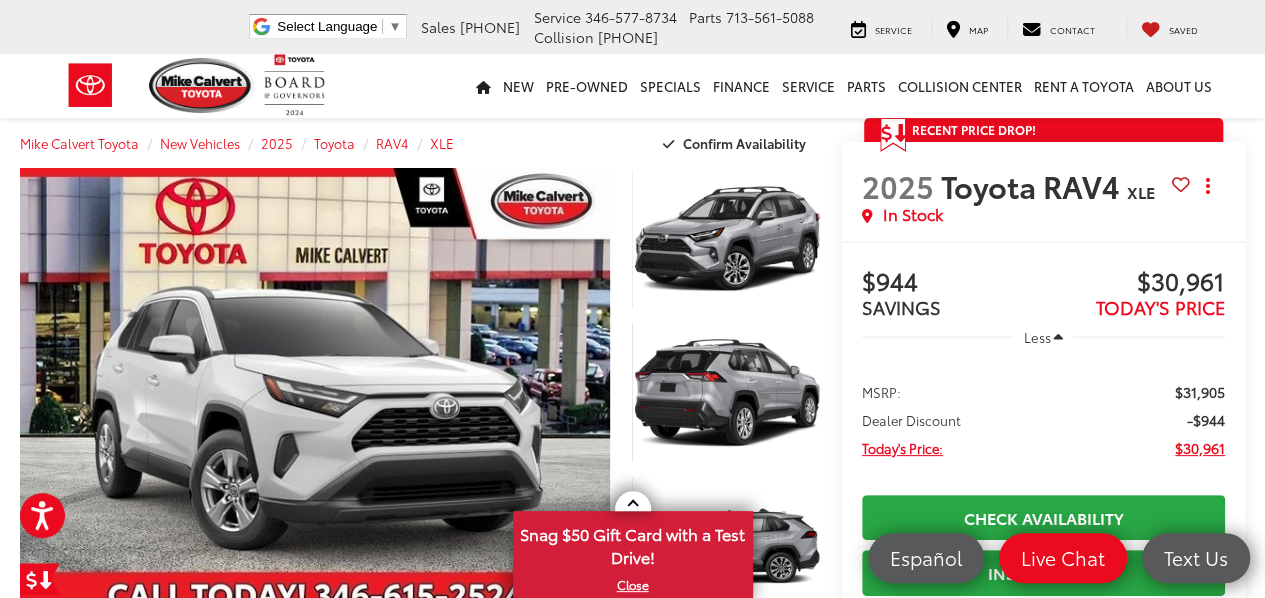 scroll, scrollTop: 0, scrollLeft: 0, axis: both 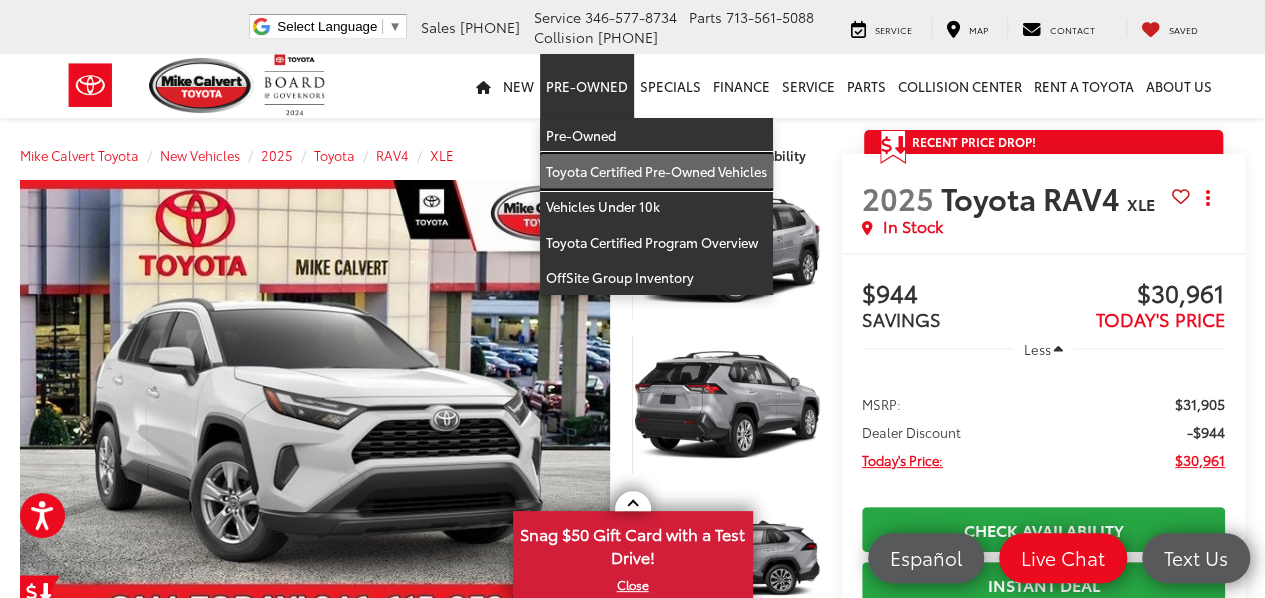 click on "Toyota Certified Pre-Owned Vehicles" at bounding box center [656, 172] 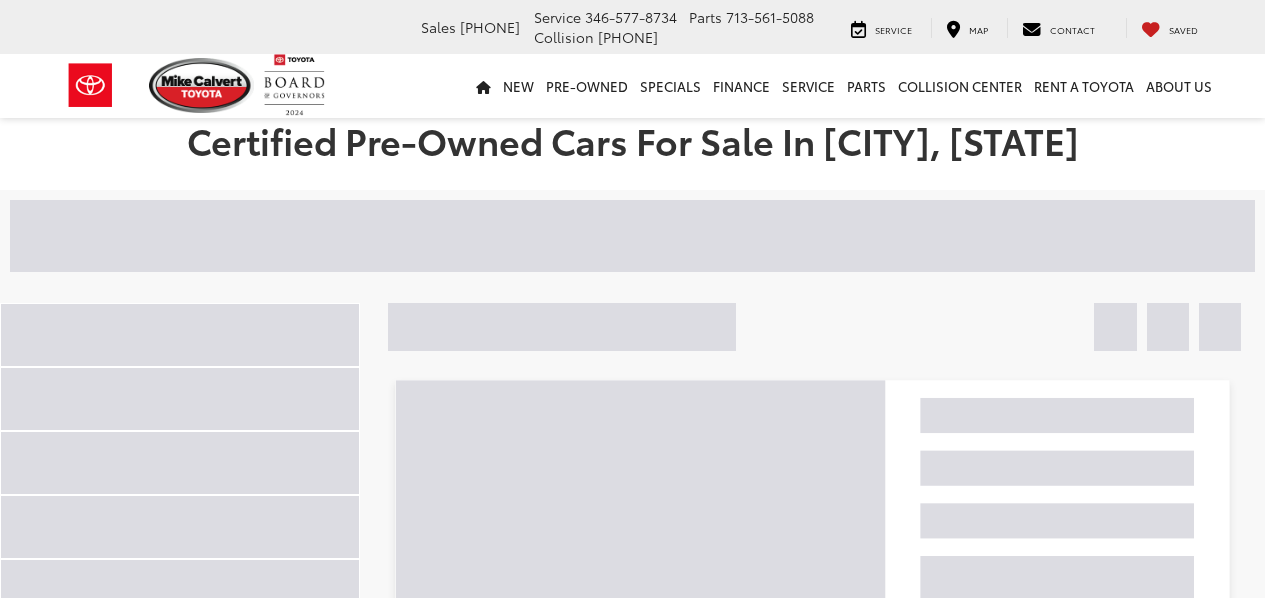 scroll, scrollTop: 0, scrollLeft: 0, axis: both 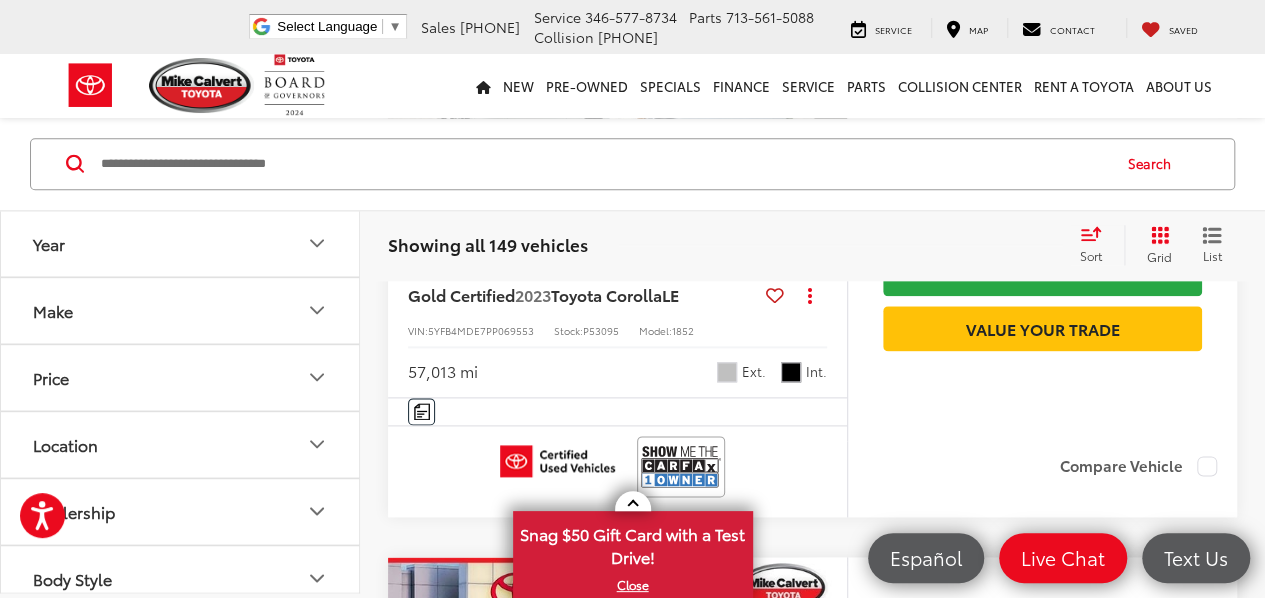 click 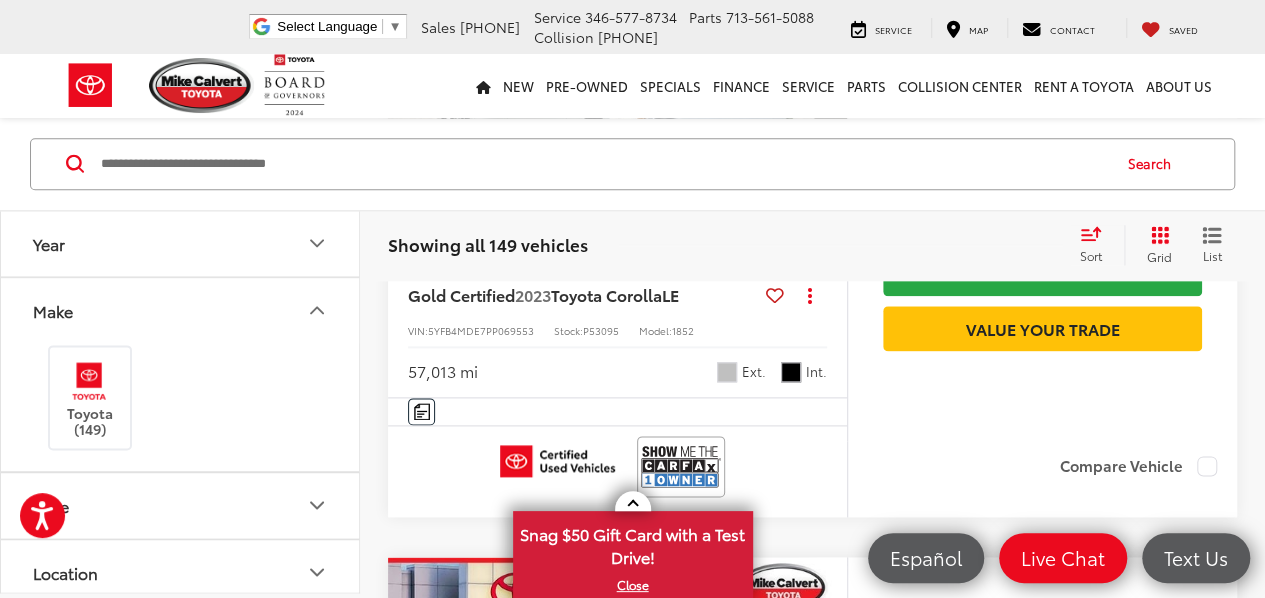 click 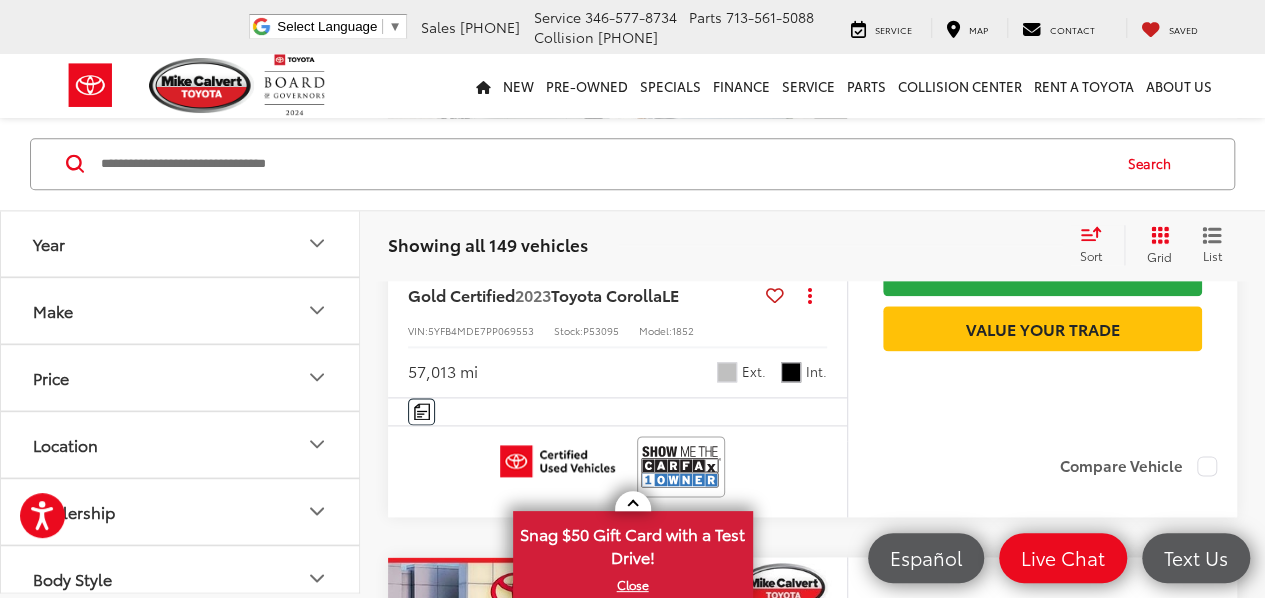 click on "Certified [YEAR]  Toyota Corolla  LE
Copy Link Share Print View Details VIN:  [VIN] Stock:  [STOCK] Model:  [MODEL] [MILEAGE] mi Ext. Int. Features Bluetooth® Android Auto Apple CarPlay Keyless Entry Wi-Fi Hotspot Automatic High Beams Disclaimer More Details Comments Dealer Comments Mike Calvert Toyota has been here in [CITY] for [YEARS] years. Family owned and operated we have again been Nationally Recognized for outstanding Customer Service, Sales and Service. From the moment you contact us, you'll know our commitment to Customer Service is second to none. We strive to make your experience with Mike Calvert Toyota a good one - for the life of your vehicle. Whether you need to Purchase, Finance, or Service a New or Pre-Owned car, you've come to the right place. It will be a pleasure to serve you. [CITY]/[HIGHWAY] City/Highway MPG Toyota Gold Certified Details:   * [NUMBER] Point Inspection   * Roadside Assistance   * Vehicle History   * Warranty Deductible: $[NUMBER]   * Transferable Warranty" at bounding box center (812, 3187) 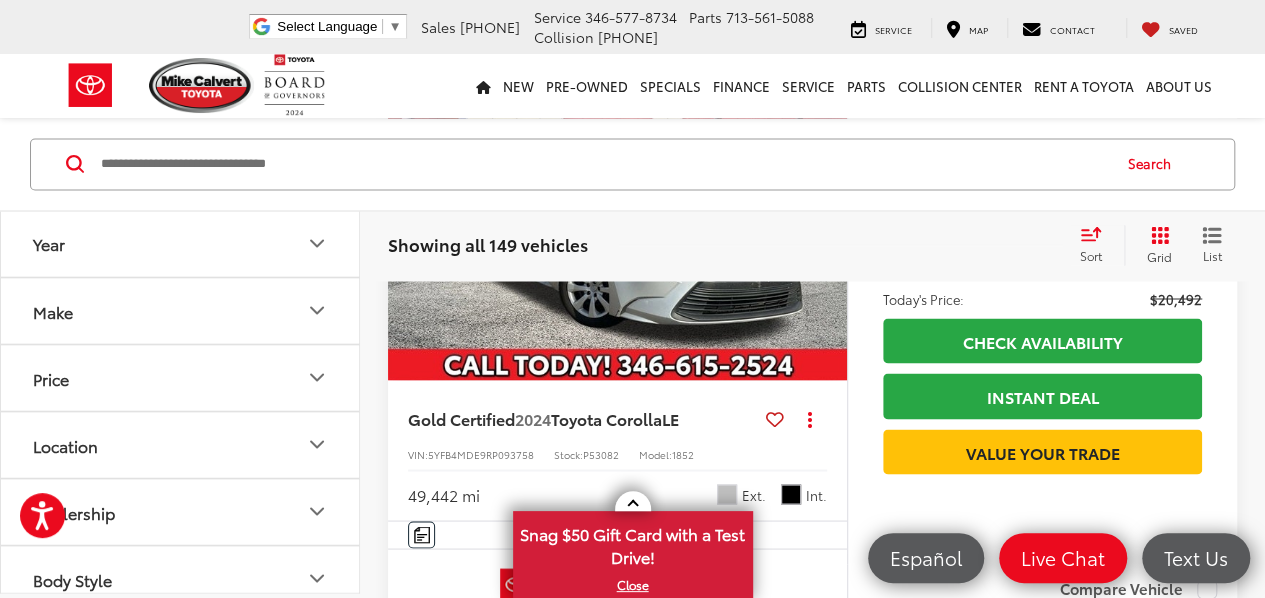 click 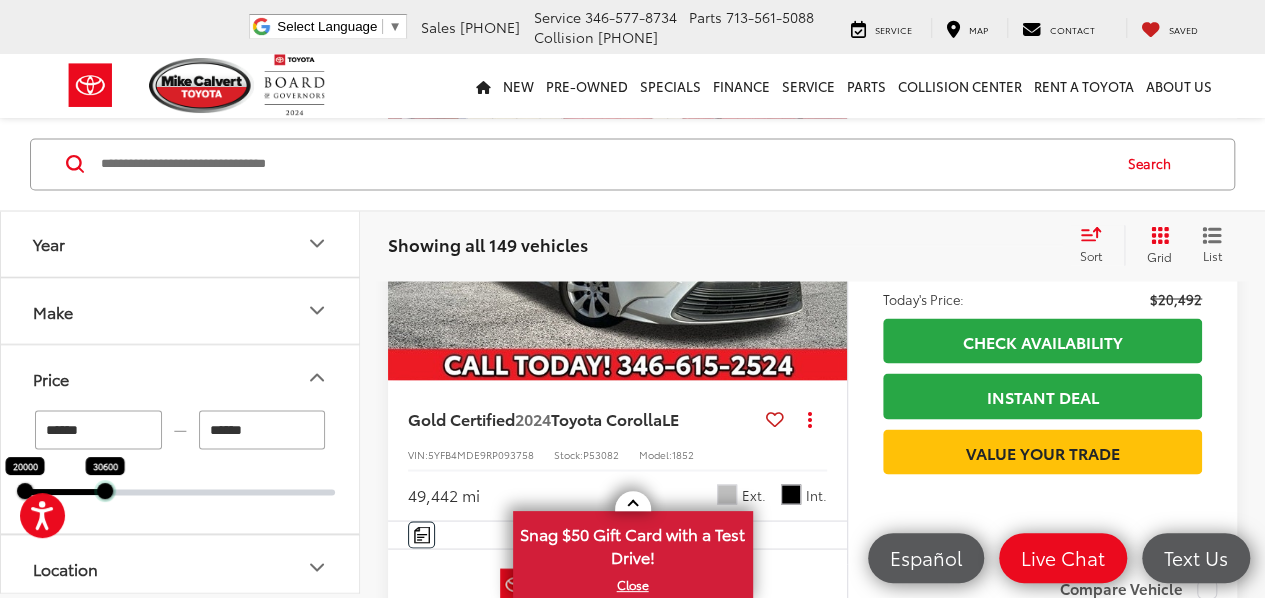 drag, startPoint x: 334, startPoint y: 486, endPoint x: 104, endPoint y: 489, distance: 230.01956 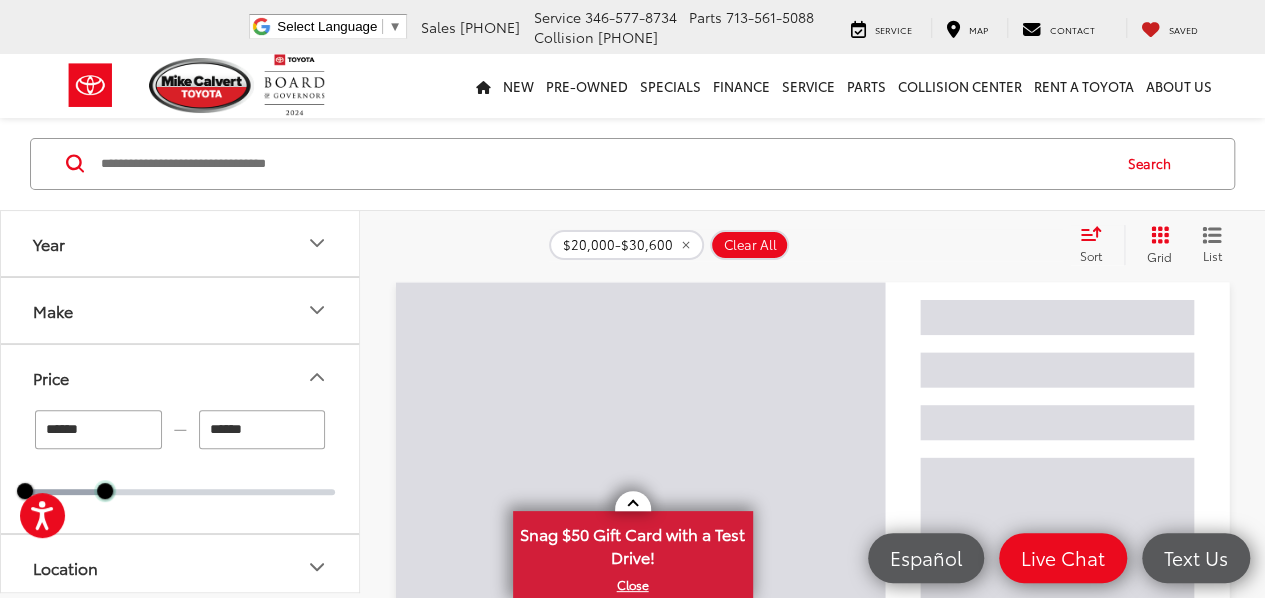 scroll, scrollTop: 72, scrollLeft: 0, axis: vertical 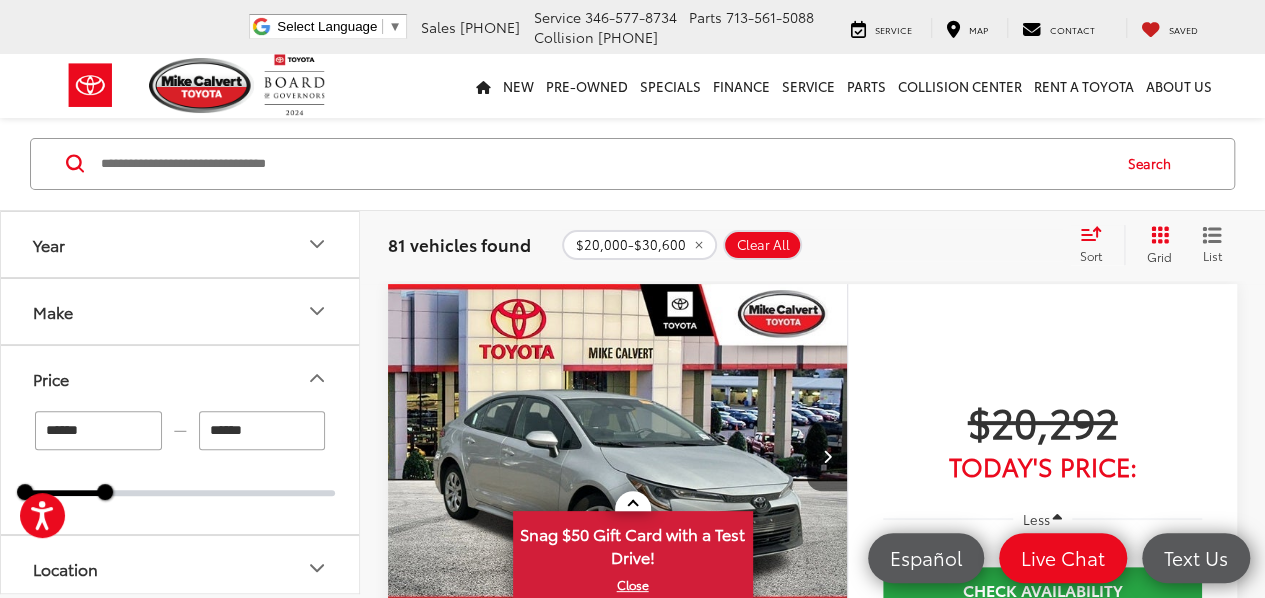 click on "$20,000-$30,600 Clear All + 0" at bounding box center (812, 245) 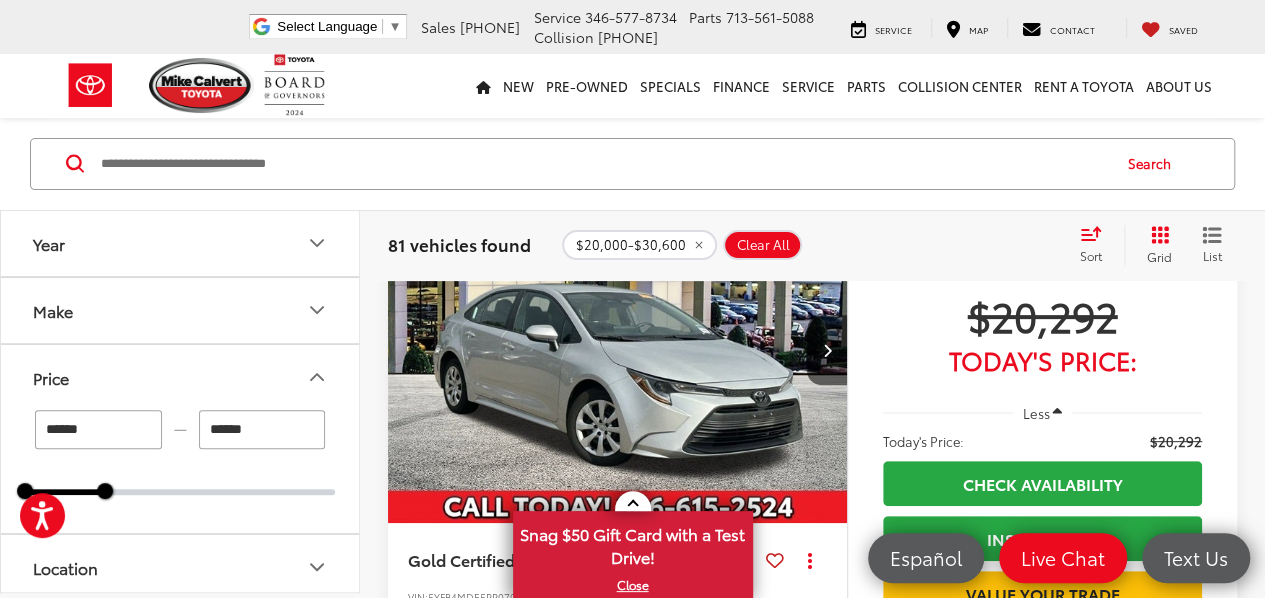 scroll, scrollTop: 232, scrollLeft: 0, axis: vertical 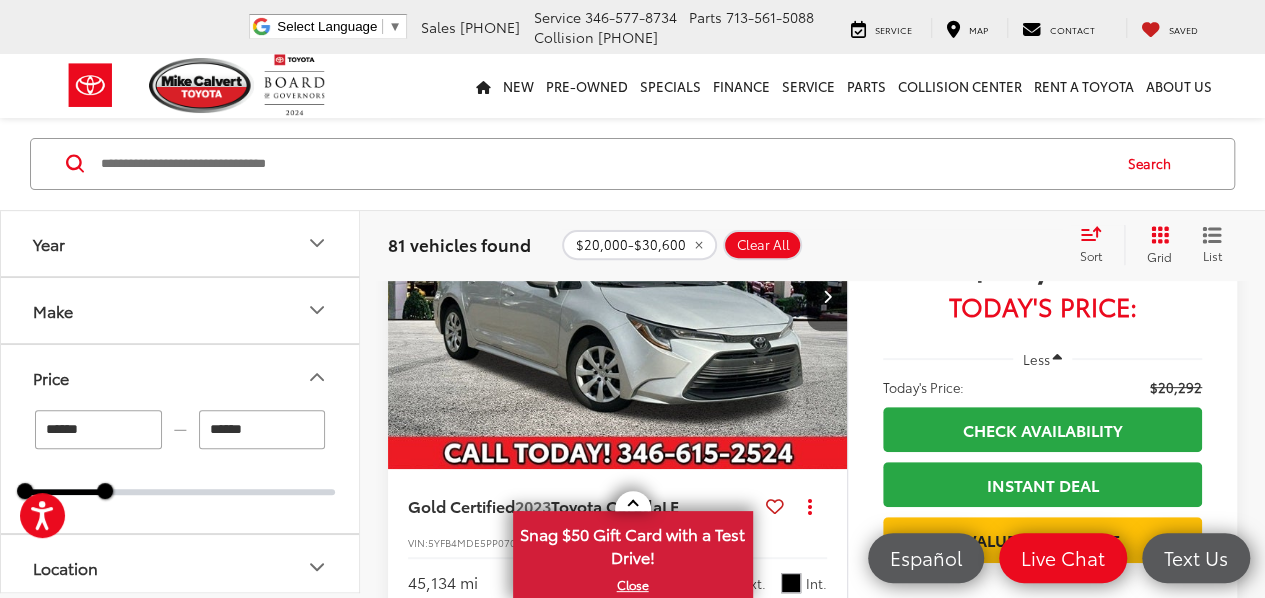 click on "Certified [YEAR]  Toyota Corolla  LE
Copy Link Share Print View Details VIN:  [VIN] Stock:  [STOCK] Model:  [MODEL] [MILEAGE] mi Ext. Int. Features Bluetooth® Android Auto Apple CarPlay Keyless Entry Wi-Fi Hotspot Automatic High Beams Disclaimer More Details Comments Dealer Comments Mike Calvert Toyota has been here in [CITY] for [YEARS] years. Family owned and operated we have again been Nationally Recognized for outstanding Customer Service, Sales and Service. From the moment you contact us, you'll know our commitment to Customer Service is second to none. We strive to make your experience with Mike Calvert Toyota a good one - for the life of your vehicle. Whether you need to Purchase, Finance, or Service a New or Pre-Owned car, you've come to the right place. It will be a pleasure to serve you. [CITY]/[HIGHWAY] City/Highway MPG Toyota Gold Certified Details:   * [NUMBER] Point Inspection   * Roadside Assistance   * Vehicle History   * Warranty Deductible: $[NUMBER]   * Transferable Warranty" at bounding box center [812, 4043] 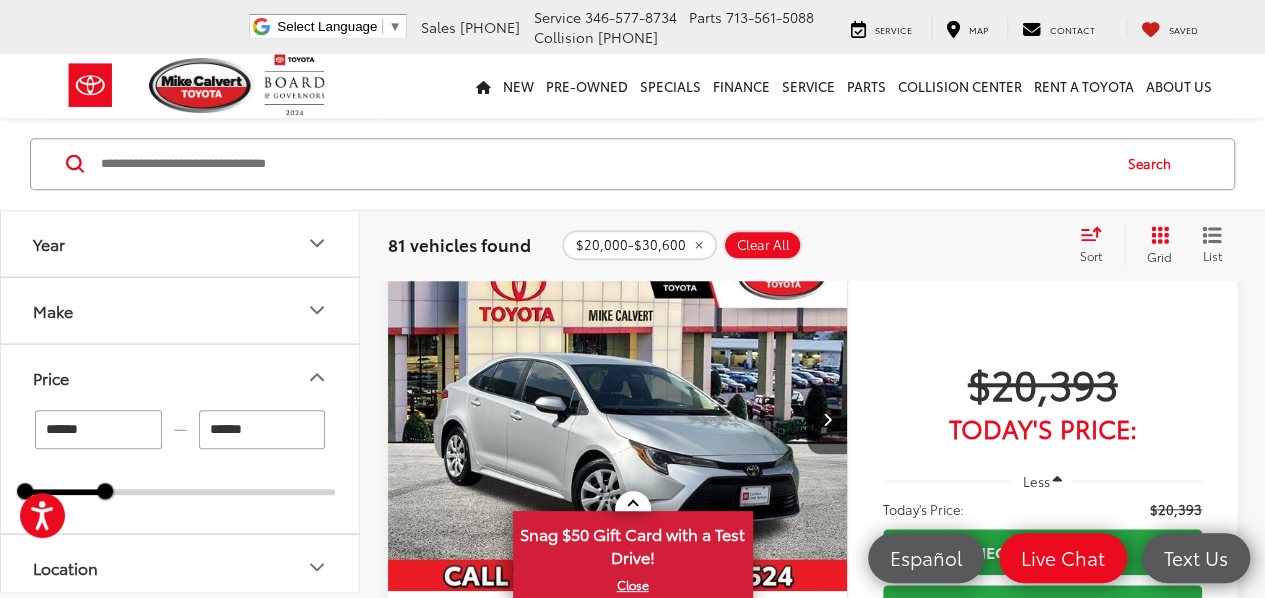 click on "Certified [YEAR]  Toyota Corolla  LE
Copy Link Share Print View Details VIN:  [VIN] Stock:  [STOCK] Model:  [MODEL] [MILEAGE] mi Ext. Int. Features Bluetooth® Android Auto Apple CarPlay Keyless Entry Wi-Fi Hotspot Automatic High Beams Disclaimer More Details Comments Dealer Comments Mike Calvert Toyota has been here in [CITY] for [YEARS] years. Family owned and operated we have again been Nationally Recognized for outstanding Customer Service, Sales and Service. From the moment you contact us, you'll know our commitment to Customer Service is second to none. We strive to make your experience with Mike Calvert Toyota a good one - for the life of your vehicle. Whether you need to Purchase, Finance, or Service a New or Pre-Owned car, you've come to the right place. It will be a pleasure to serve you. [CITY]/[HIGHWAY] City/Highway MPG Toyota Gold Certified Details:   * [NUMBER] Point Inspection   * Roadside Assistance   * Vehicle History   * Warranty Deductible: $[NUMBER]   * Transferable Warranty" at bounding box center (812, 3521) 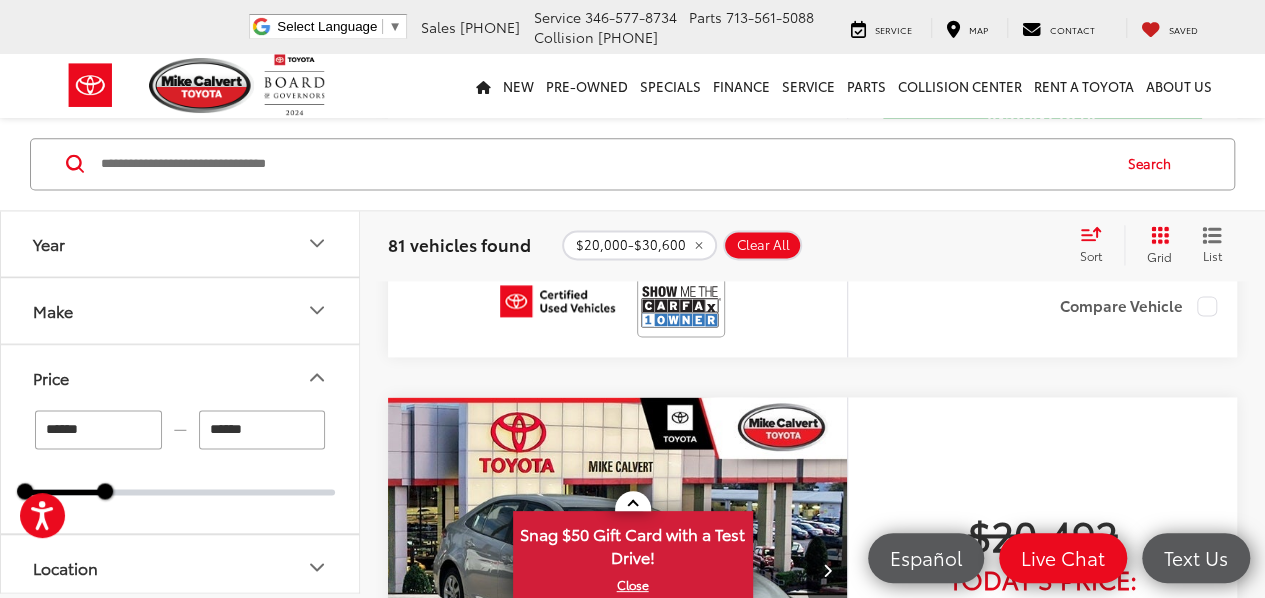 scroll, scrollTop: 1277, scrollLeft: 0, axis: vertical 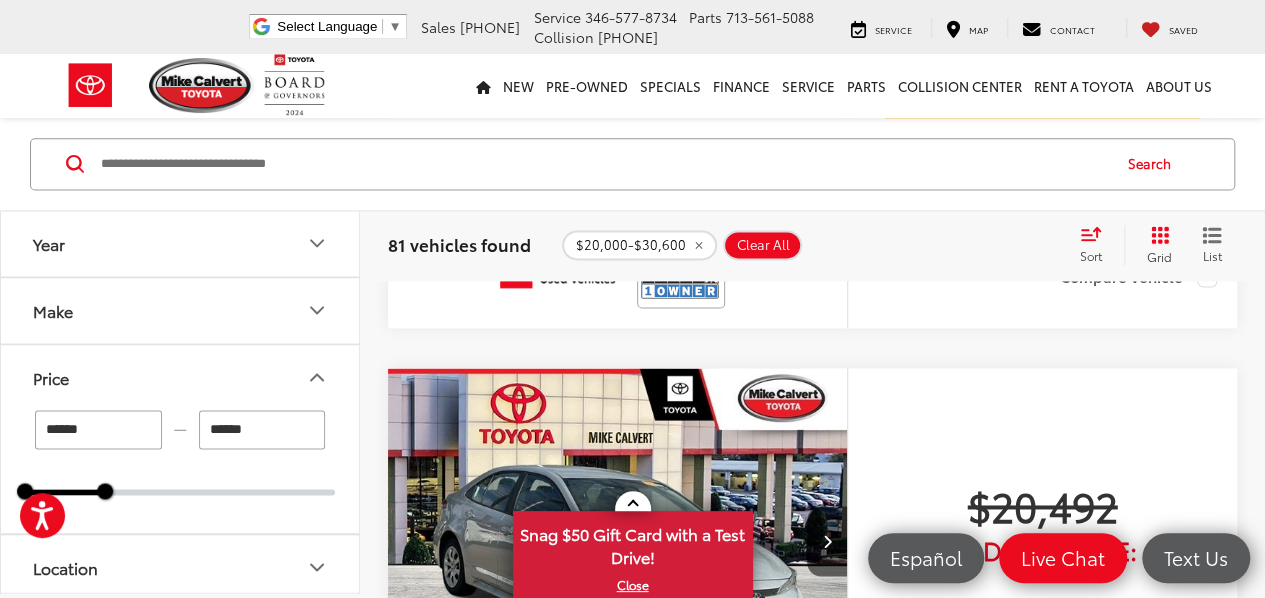 click on "Certified [YEAR]  Toyota Corolla  LE
Copy Link Share Print View Details VIN:  [VIN] Stock:  [STOCK] Model:  [MODEL] [MILEAGE] mi Ext. Int. Features Bluetooth® Android Auto Apple CarPlay Keyless Entry Wi-Fi Hotspot Automatic High Beams Disclaimer More Details Comments Dealer Comments Mike Calvert Toyota has been here in [CITY] for [YEARS] years. Family owned and operated we have again been Nationally Recognized for outstanding Customer Service, Sales and Service. From the moment you contact us, you'll know our commitment to Customer Service is second to none. We strive to make your experience with Mike Calvert Toyota a good one - for the life of your vehicle. Whether you need to Purchase, Finance, or Service a New or Pre-Owned car, you've come to the right place. It will be a pleasure to serve you. [CITY]/[HIGHWAY] City/Highway MPG Toyota Gold Certified Details:   * [NUMBER] Point Inspection   * Roadside Assistance   * Vehicle History   * Warranty Deductible: $[NUMBER]   * Transferable Warranty" at bounding box center (812, 2998) 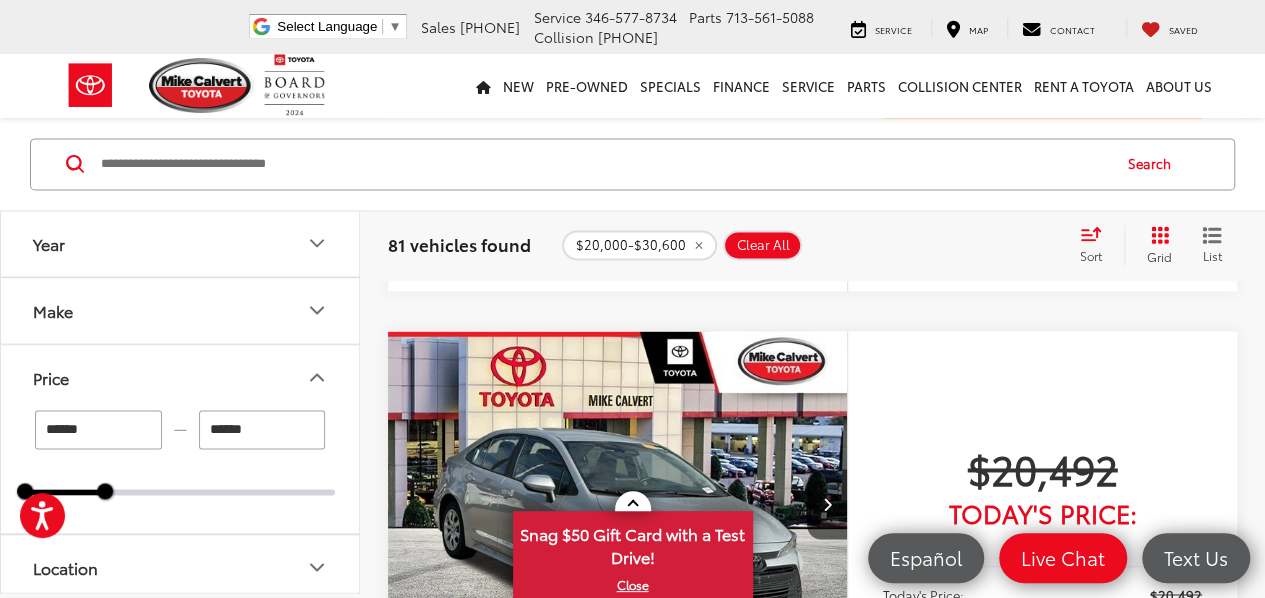 scroll, scrollTop: 1317, scrollLeft: 0, axis: vertical 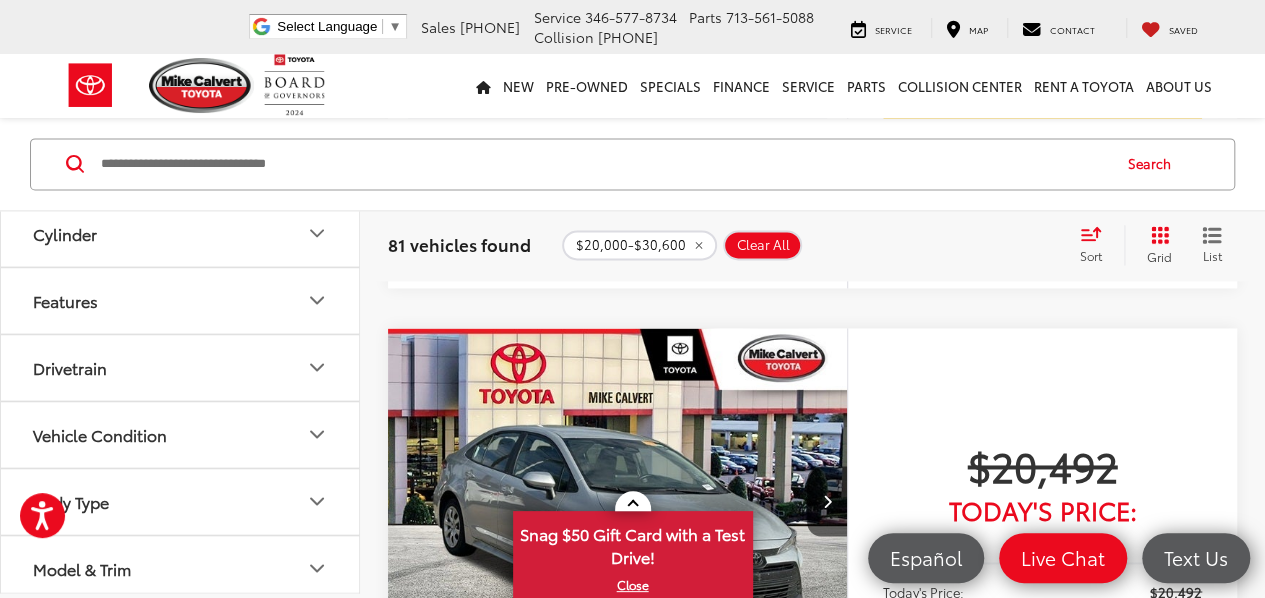 click 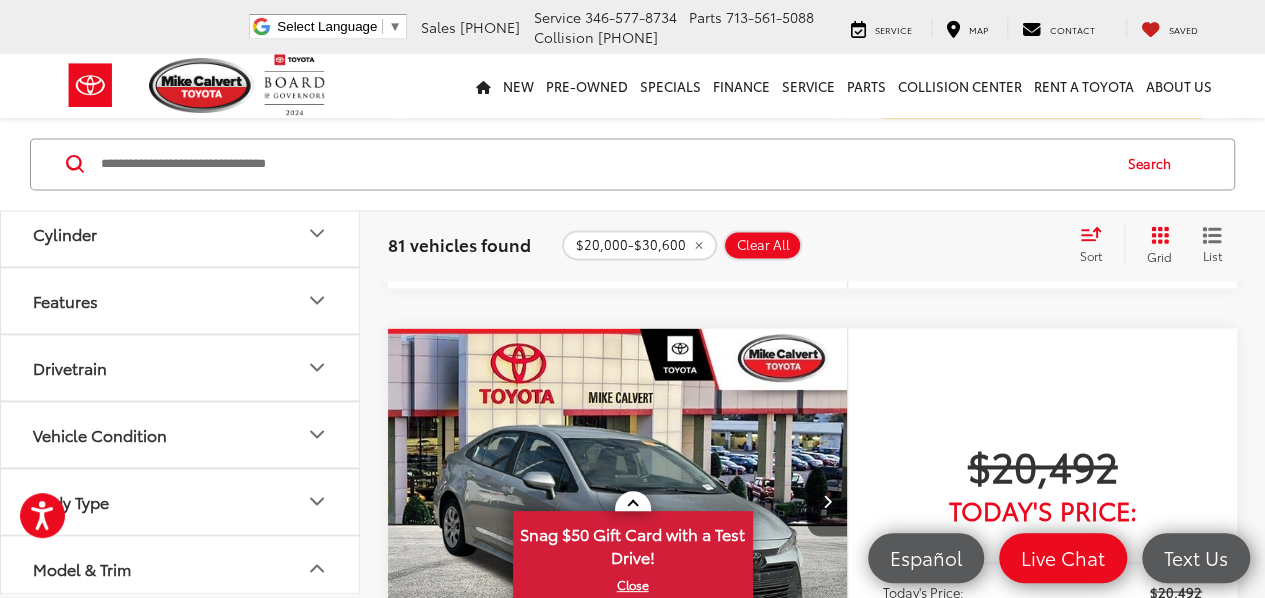 type 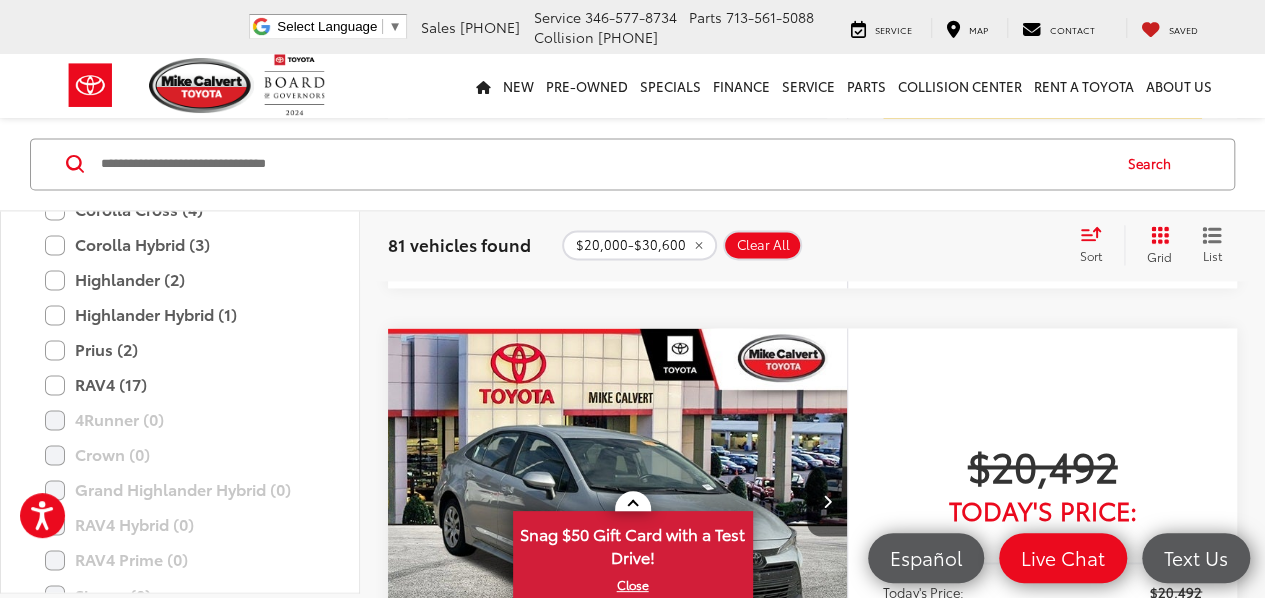 scroll, scrollTop: 1149, scrollLeft: 0, axis: vertical 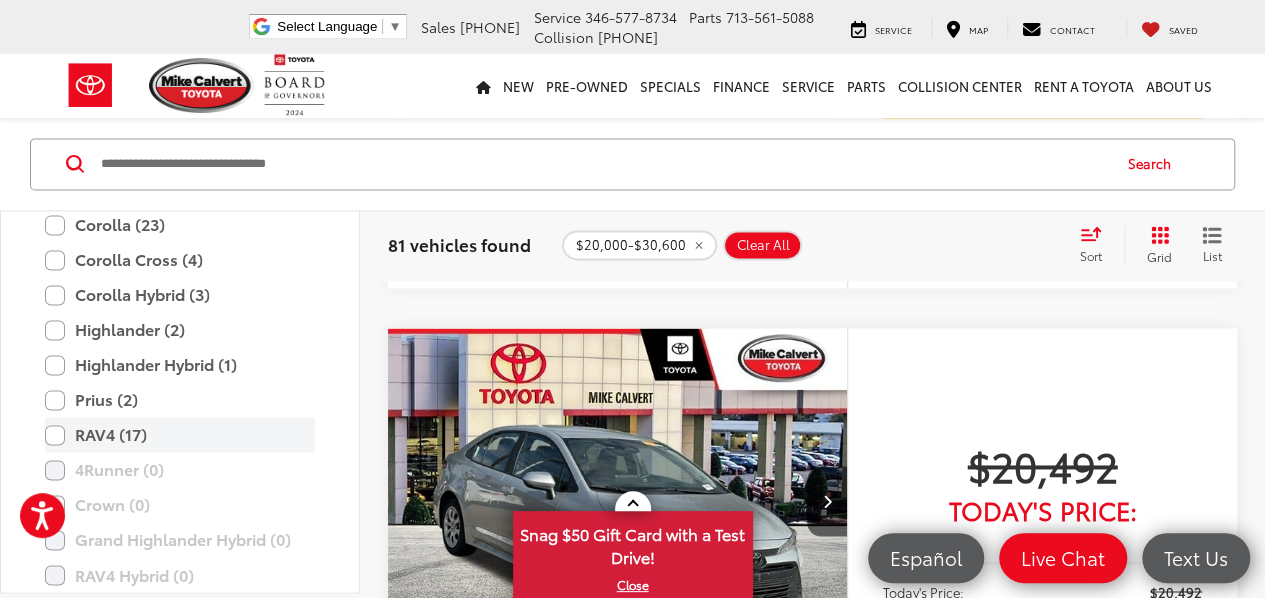 click on "RAV4 (17)" at bounding box center (180, 435) 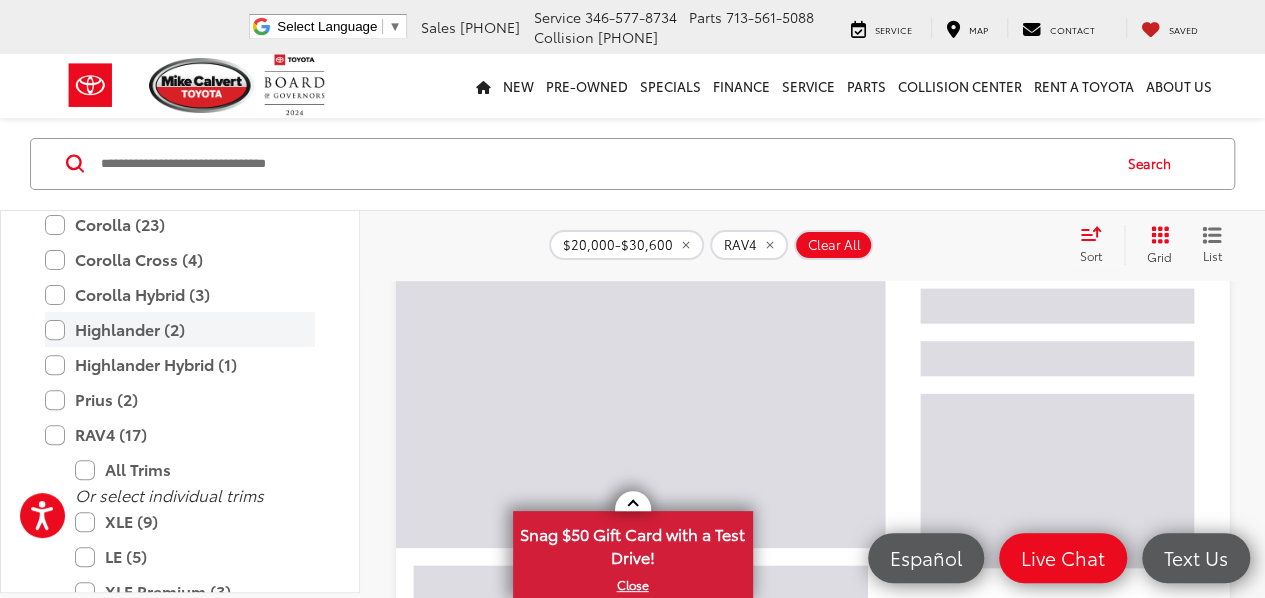 scroll, scrollTop: 72, scrollLeft: 0, axis: vertical 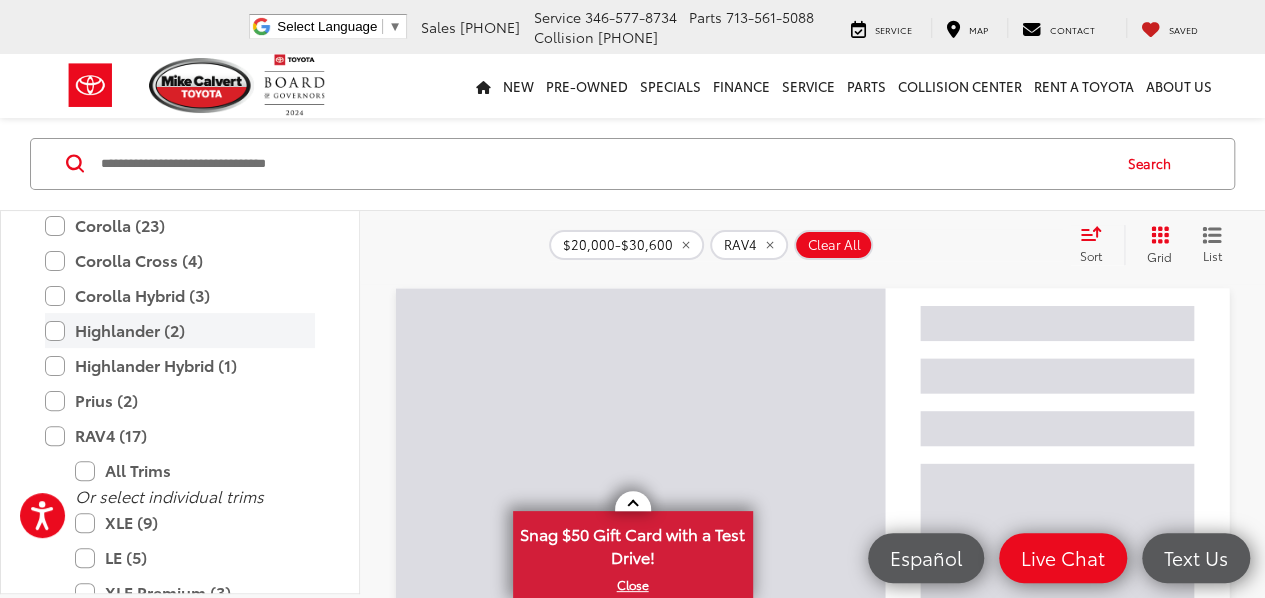 click on "Highlander (2)" at bounding box center [180, 330] 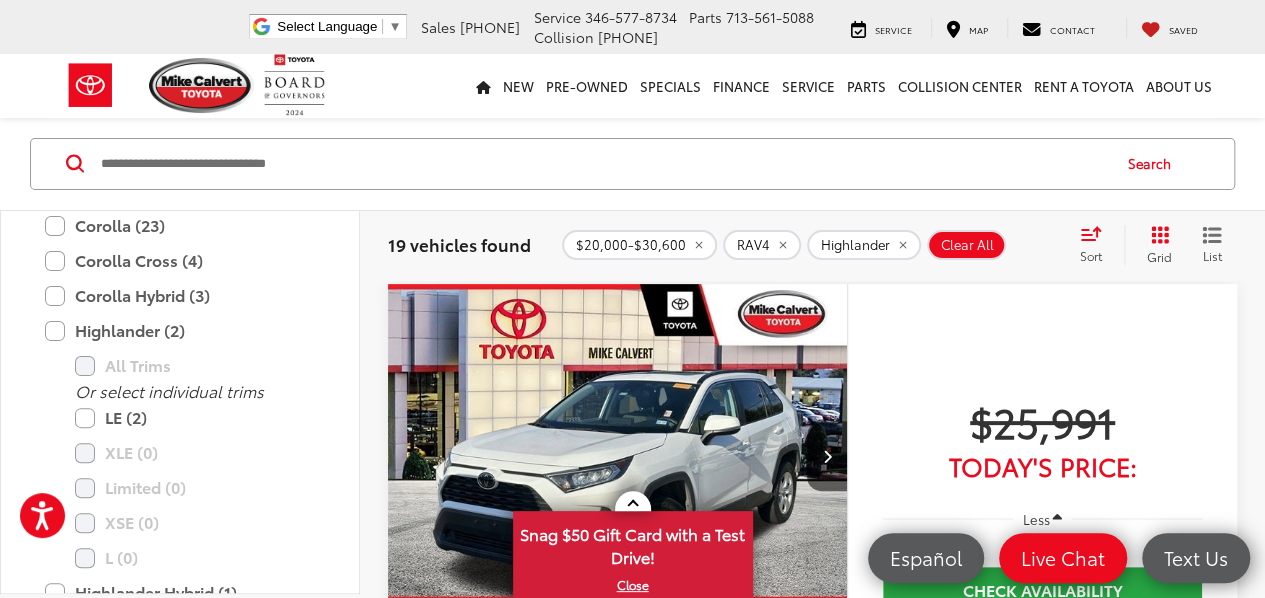 click on "19 vehicles found $20,000-$30,600 RAV4 Highlander Clear All + 0 test Sort Price:  High to Low Price:  Low to High Year:  High to Low Year:  Low to High Mileage:  High to Low Mileage:  Low to High Distance:  Near to Far Distance:  Far to Near Featured Vehicles Grid List" at bounding box center (812, 245) 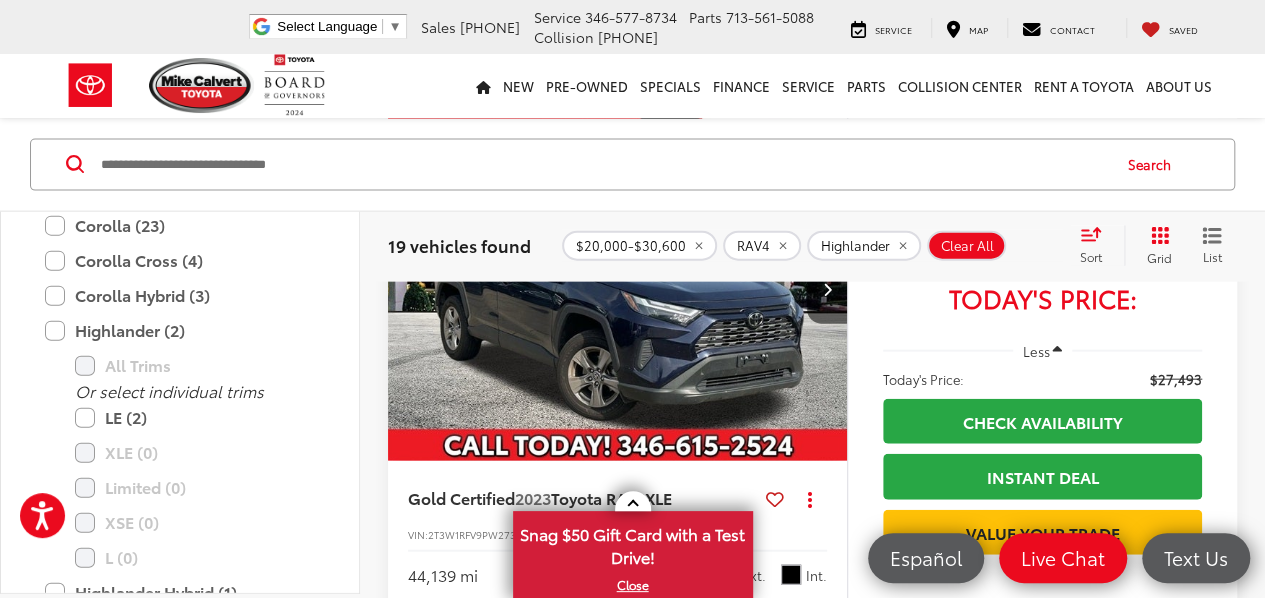 scroll, scrollTop: 2168, scrollLeft: 0, axis: vertical 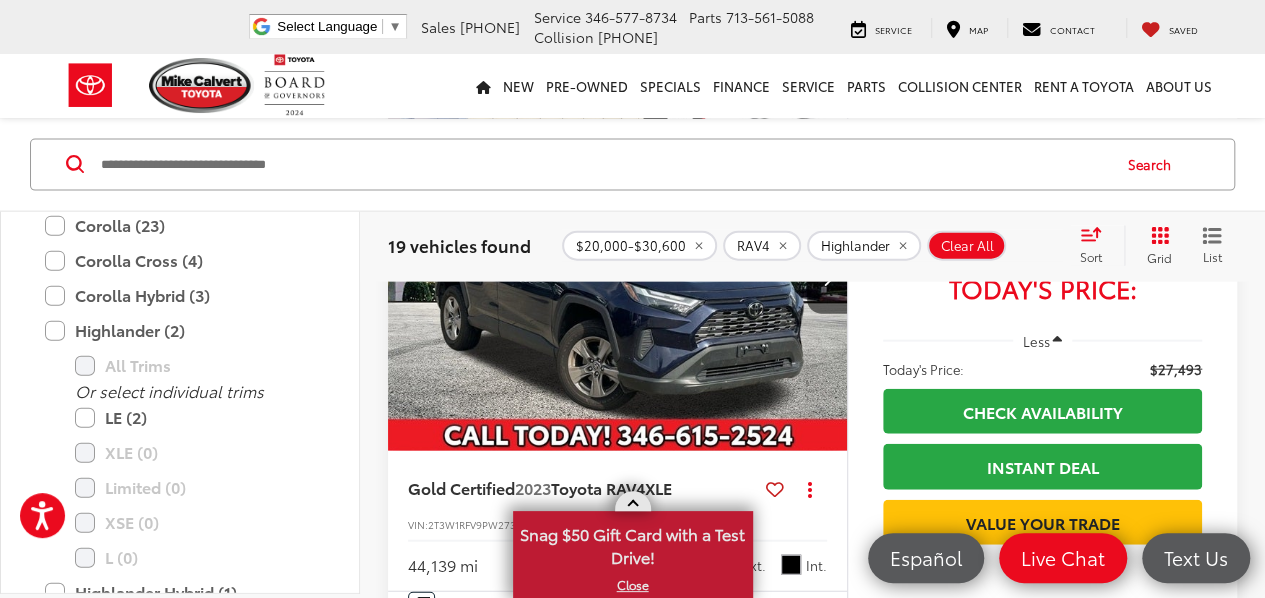 click at bounding box center [633, 501] 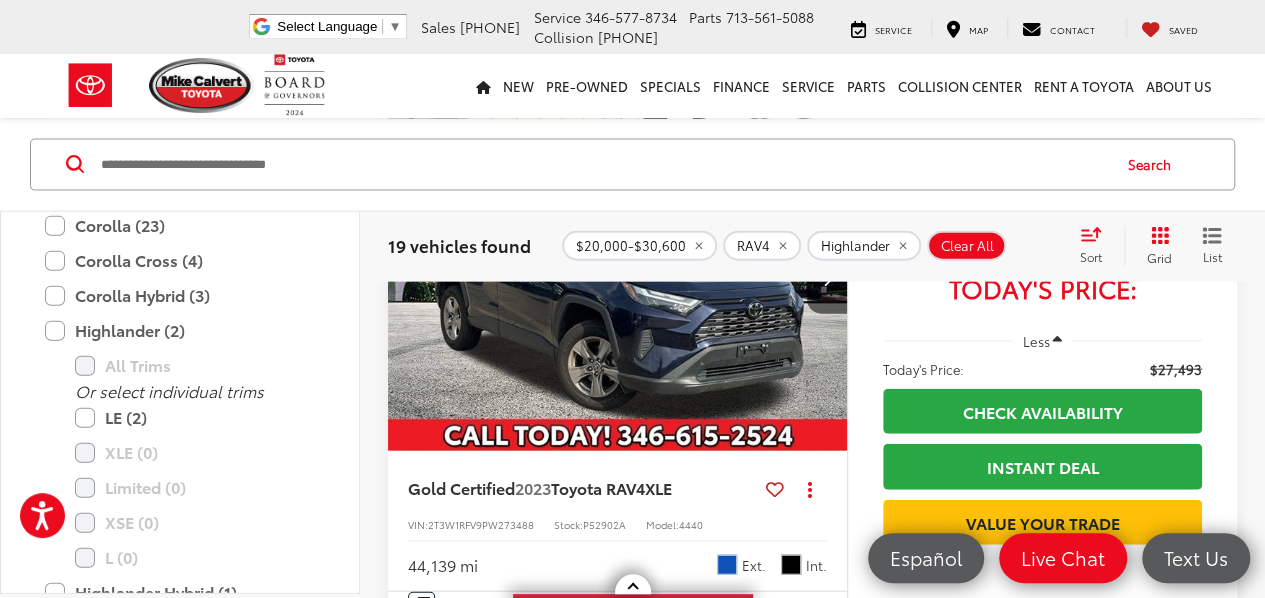 click on "[YEAR]  Toyota RAV4  XLE
Copy Link Share Print View Details VIN:  [VIN] Stock:  [STOCK] Model:  [MODEL] [MILEAGE] mi Ext. Int. Features Bluetooth® Android Auto Apple CarPlay Keyless Entry Keyless Ignition System Wi-Fi Hotspot Disclaimer More Details Comments Dealer Comments Mike Calvert Toyota has been here in [CITY] for [YEARS] years. Family owned and operated we have again been Nationally Recognized for outstanding Customer Service, Sales and Service. From the moment you contact us, you'll know our commitment to Customer Service is second to none. We strive to make your experience with Mike Calvert Toyota a good one - for the life of your vehicle. Whether you need to Purchase, Finance, or Service a New or Pre-Owned car, you've come to the right place. It will be a pleasure to serve you. [CITY]/[HIGHWAY] City/Highway MPG Toyota Gold Certified Details:   * Transferable Warranty   * Warranty Deductible: $[NUMBER]   * [NUMBER] Point Inspection   * Vehicle History   * Roadside Assistance More..." at bounding box center (812, 2091) 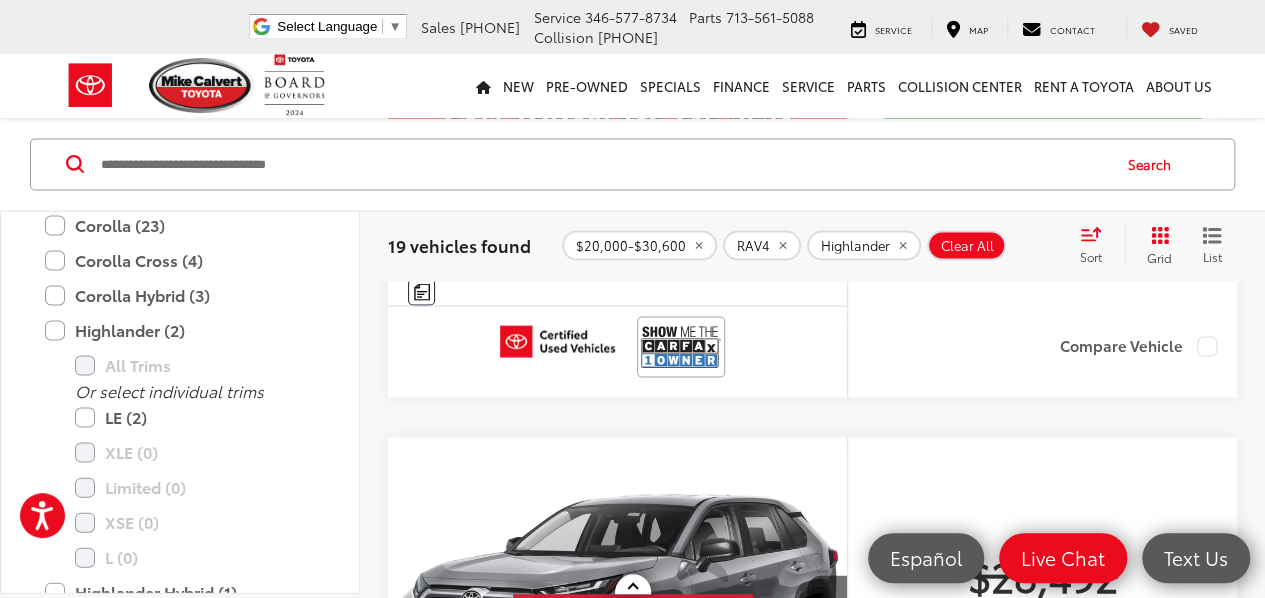 scroll, scrollTop: 5741, scrollLeft: 0, axis: vertical 